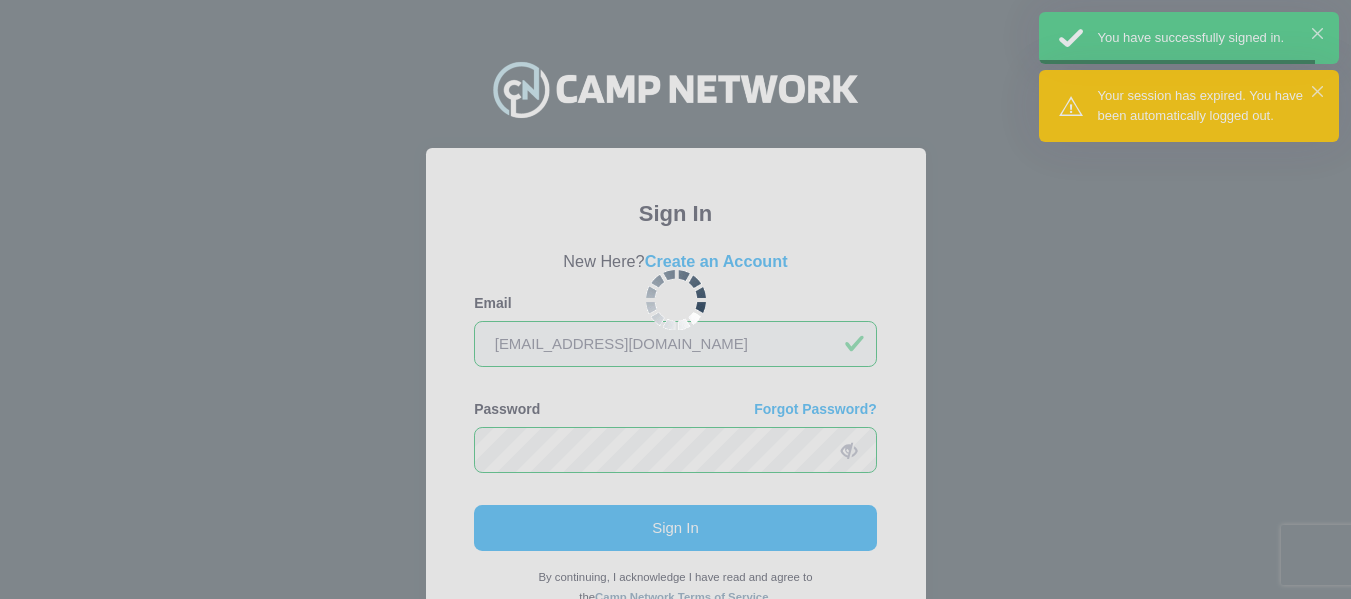 scroll, scrollTop: 0, scrollLeft: 0, axis: both 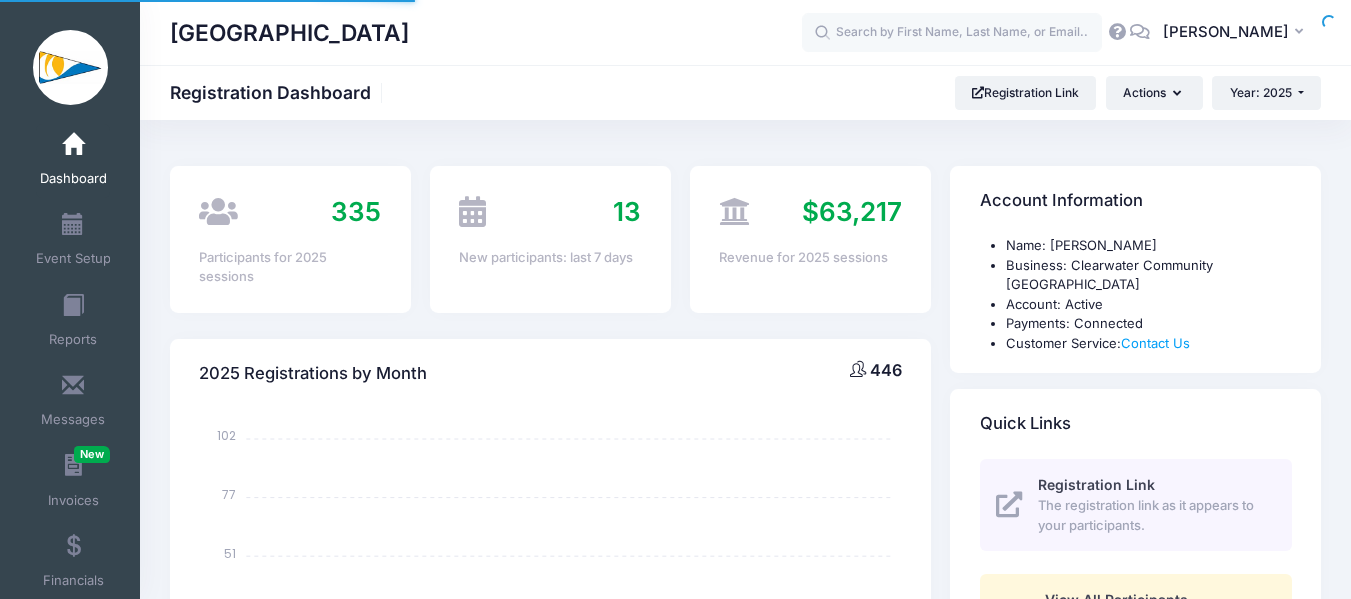 select 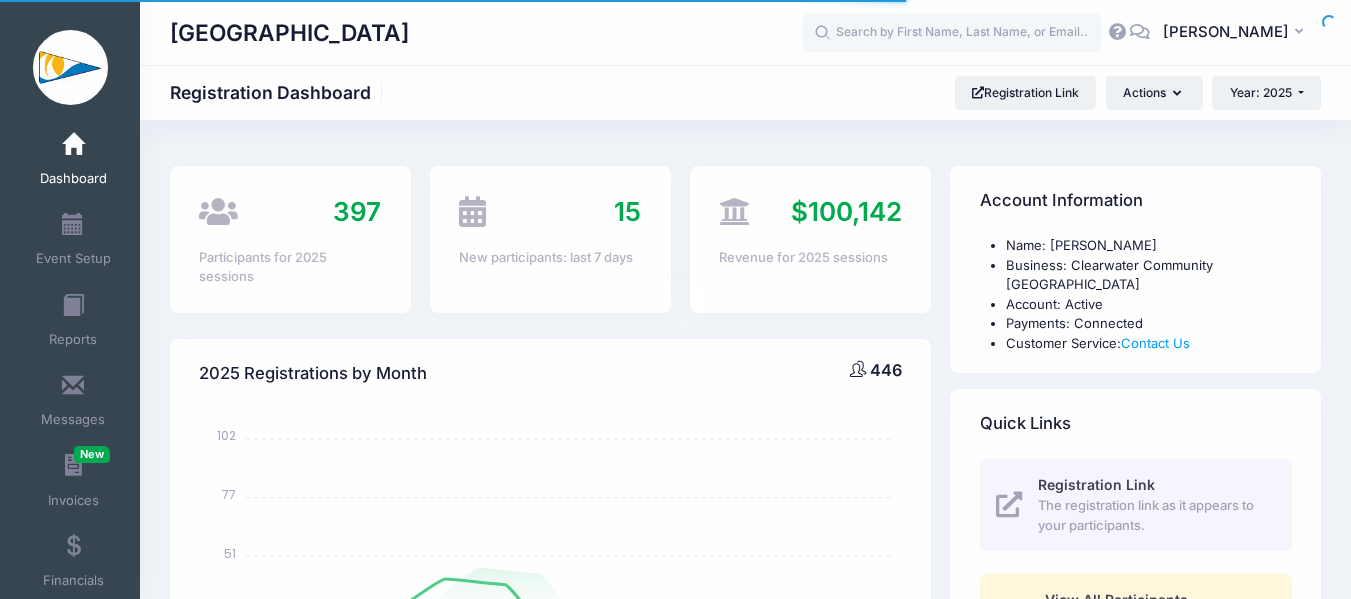 scroll, scrollTop: 0, scrollLeft: 0, axis: both 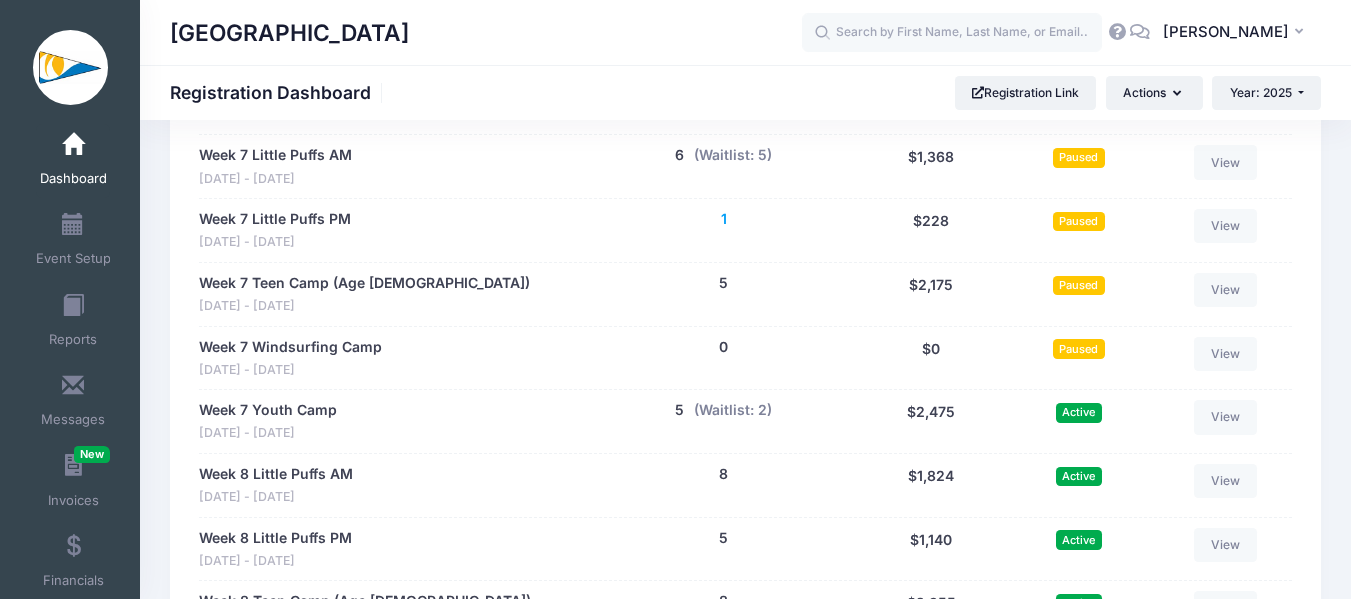 click on "1" at bounding box center [724, 219] 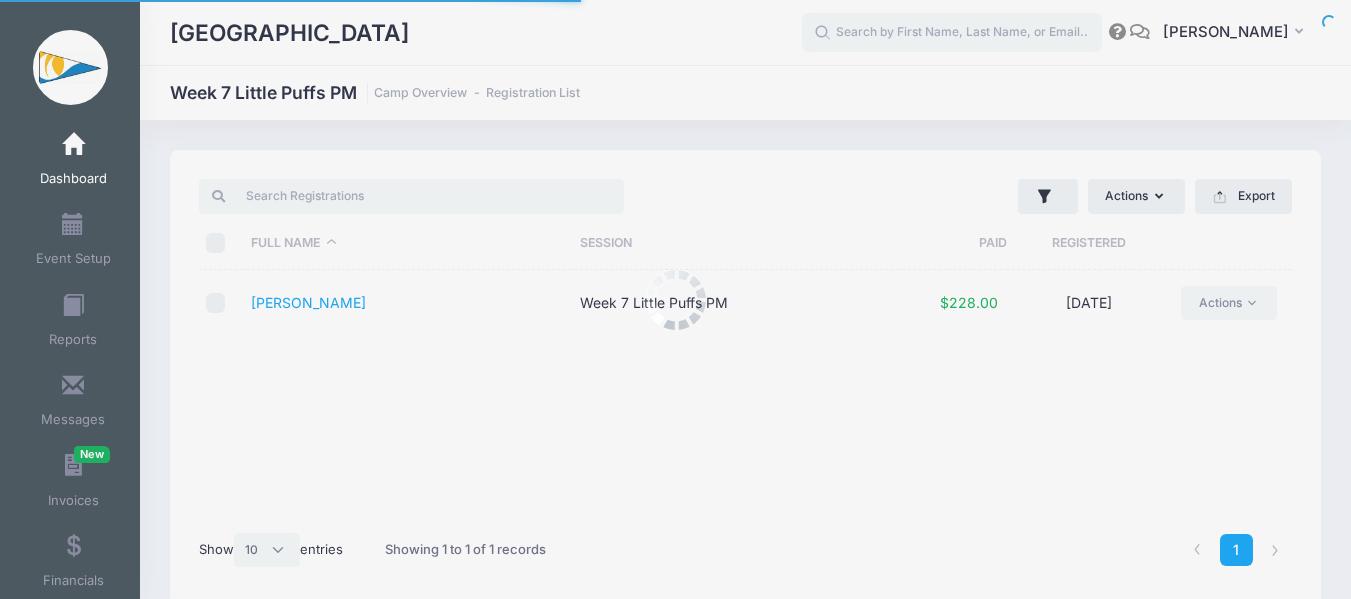 select on "10" 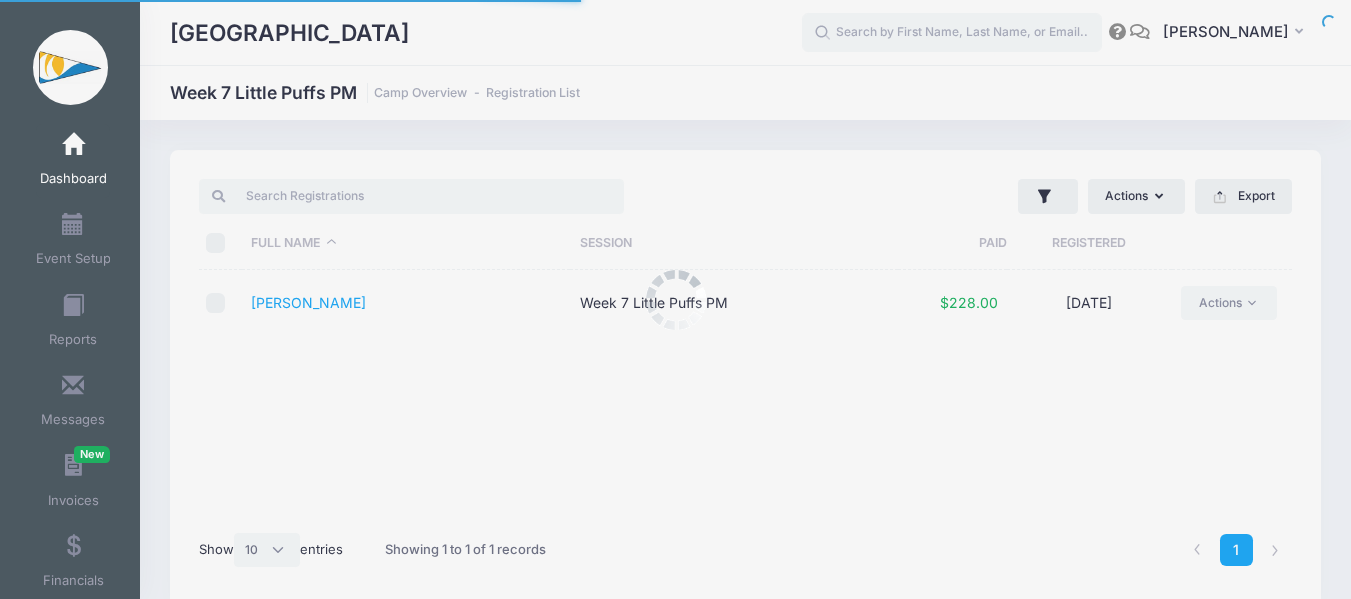 scroll, scrollTop: 0, scrollLeft: 0, axis: both 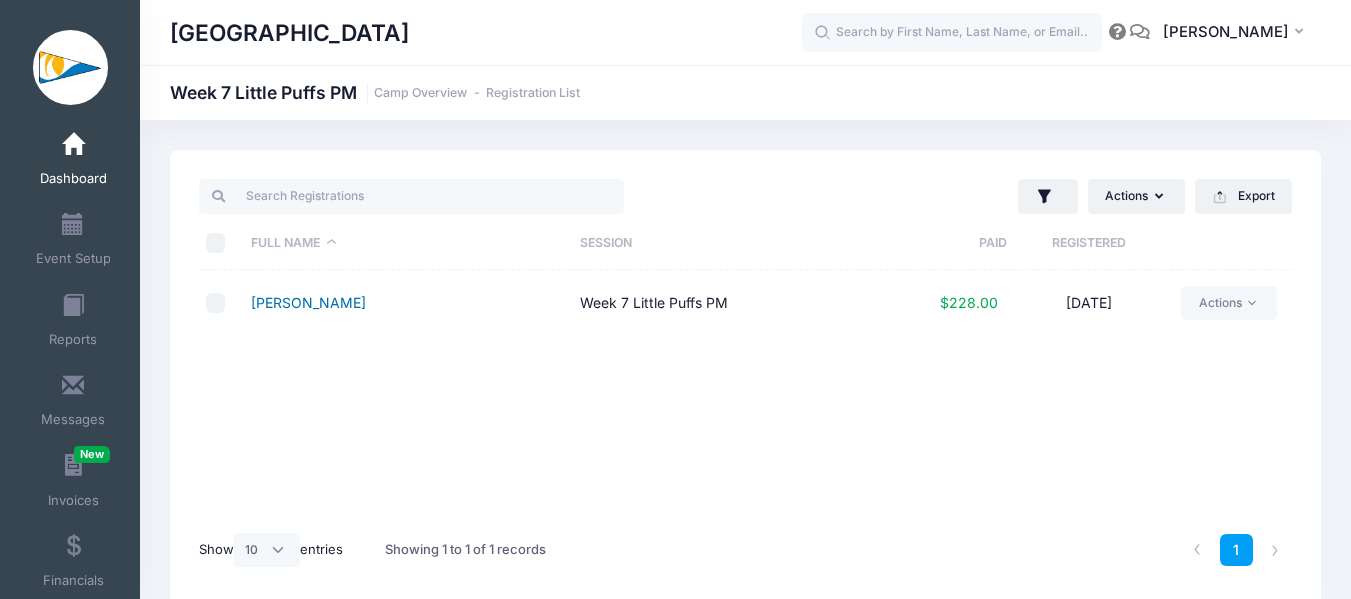 click on "Fayolle, Luka" at bounding box center (308, 302) 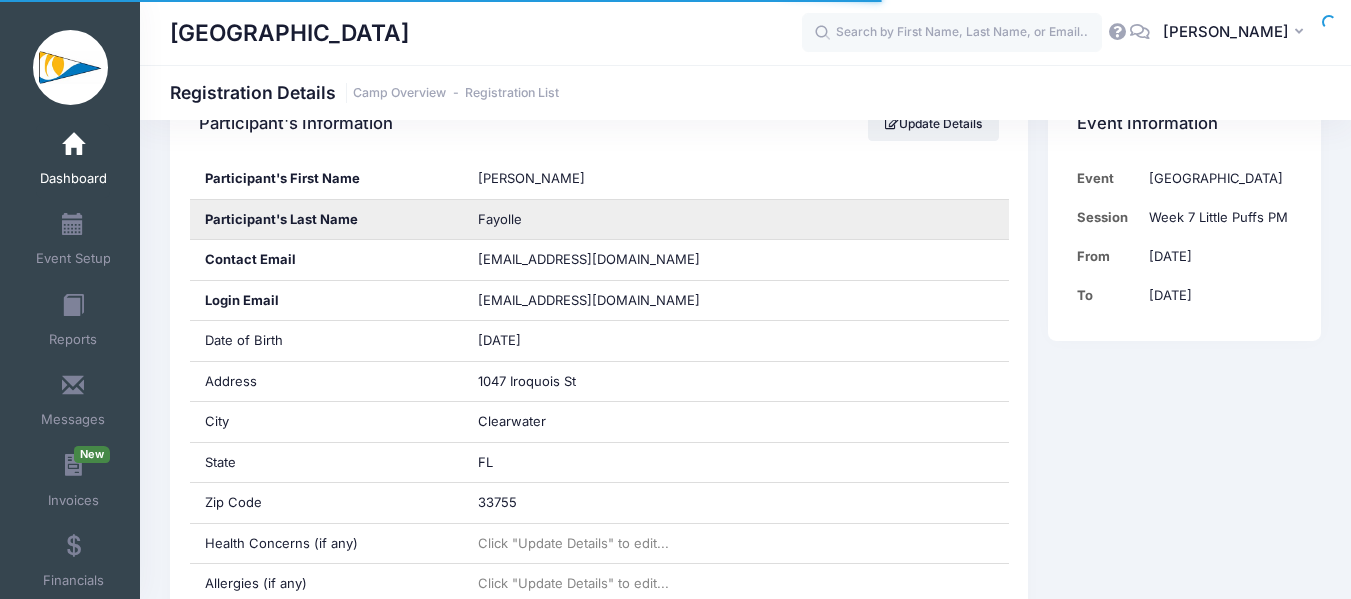 scroll, scrollTop: 500, scrollLeft: 0, axis: vertical 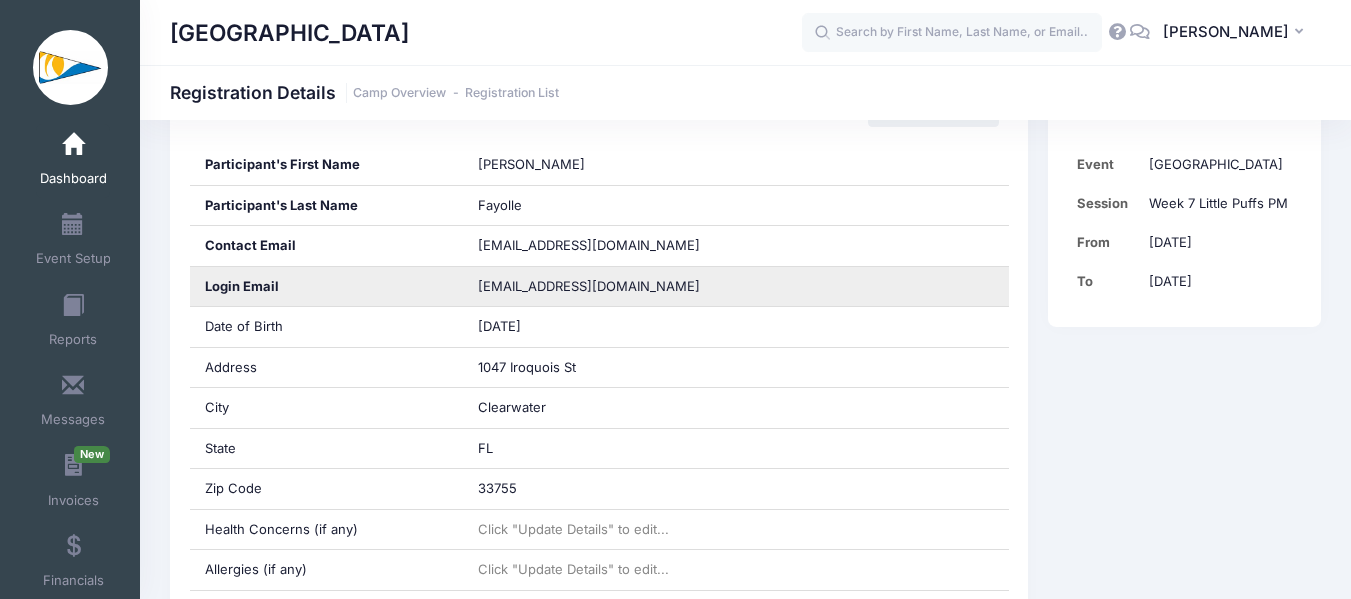 click on "[EMAIL_ADDRESS][DOMAIN_NAME]" at bounding box center [603, 287] 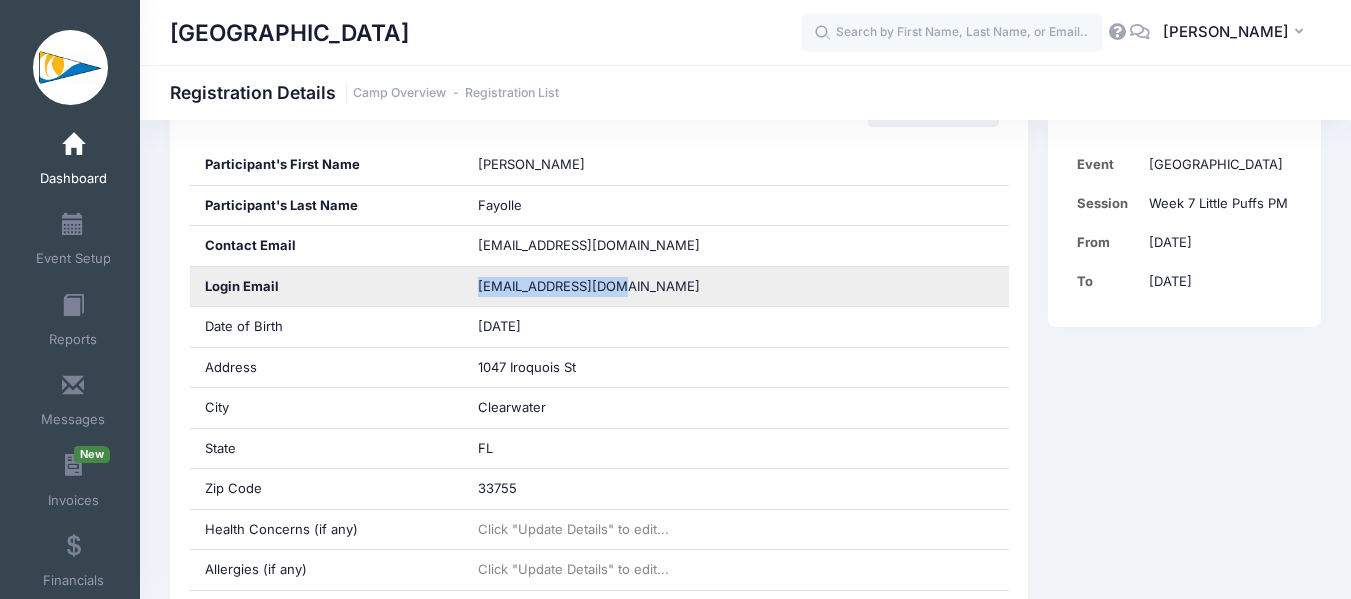 drag, startPoint x: 602, startPoint y: 285, endPoint x: 454, endPoint y: 295, distance: 148.33745 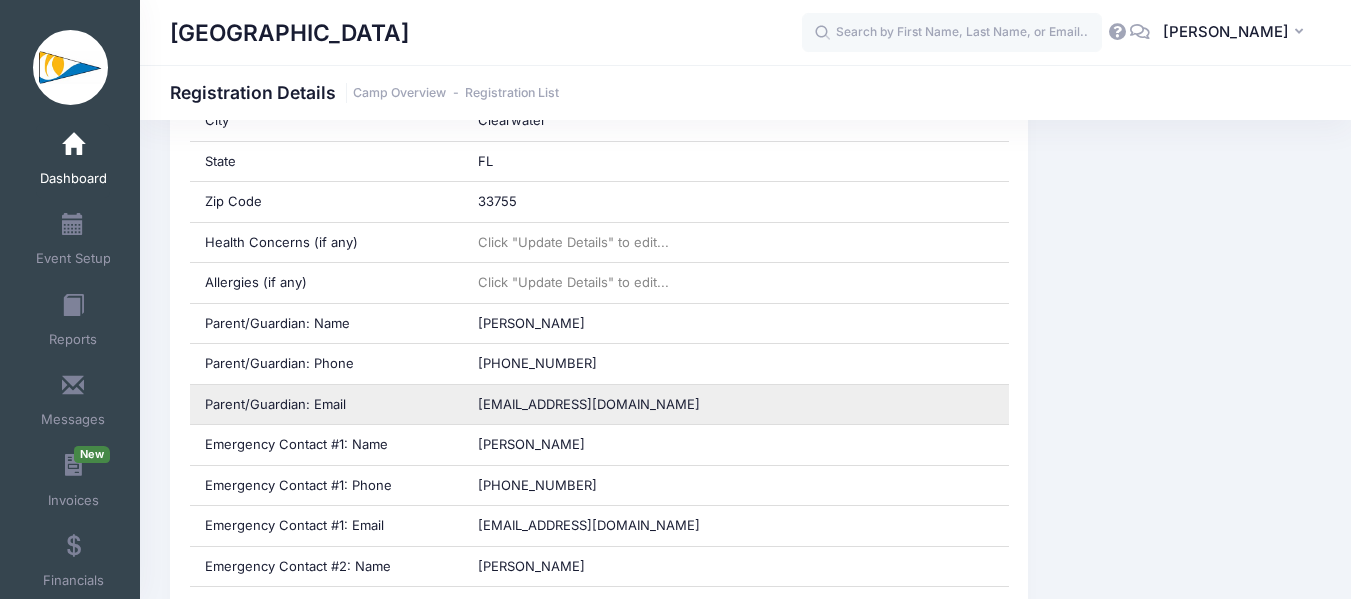 scroll, scrollTop: 700, scrollLeft: 0, axis: vertical 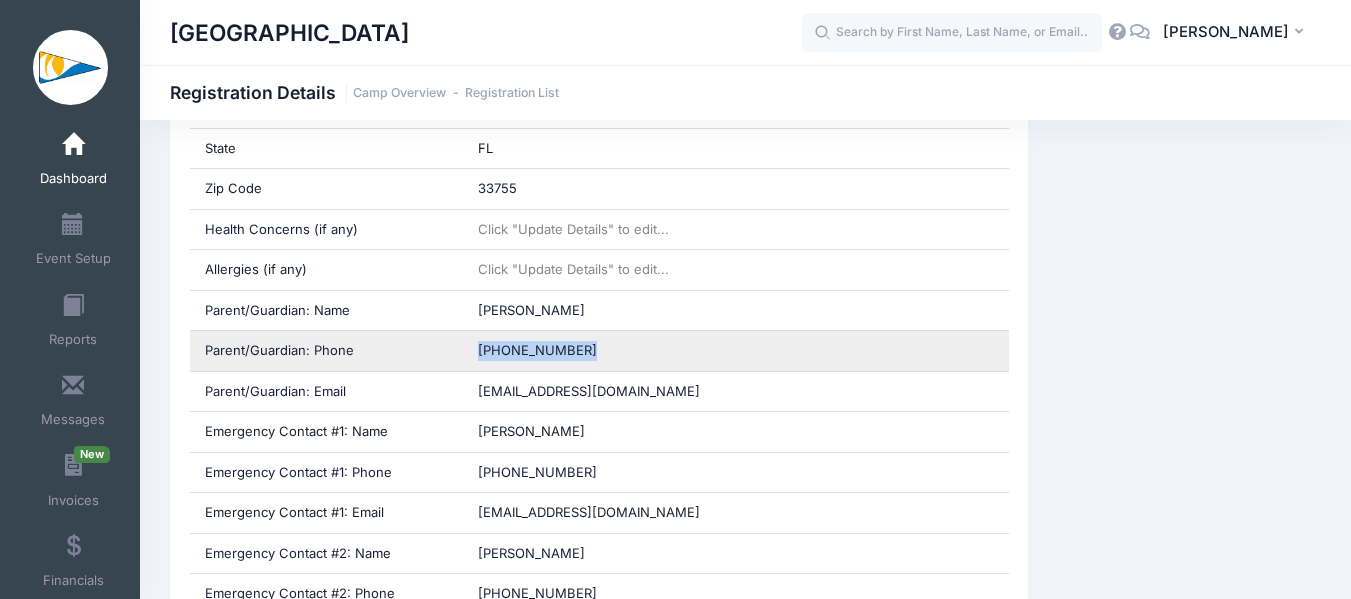 drag, startPoint x: 595, startPoint y: 342, endPoint x: 476, endPoint y: 346, distance: 119.06721 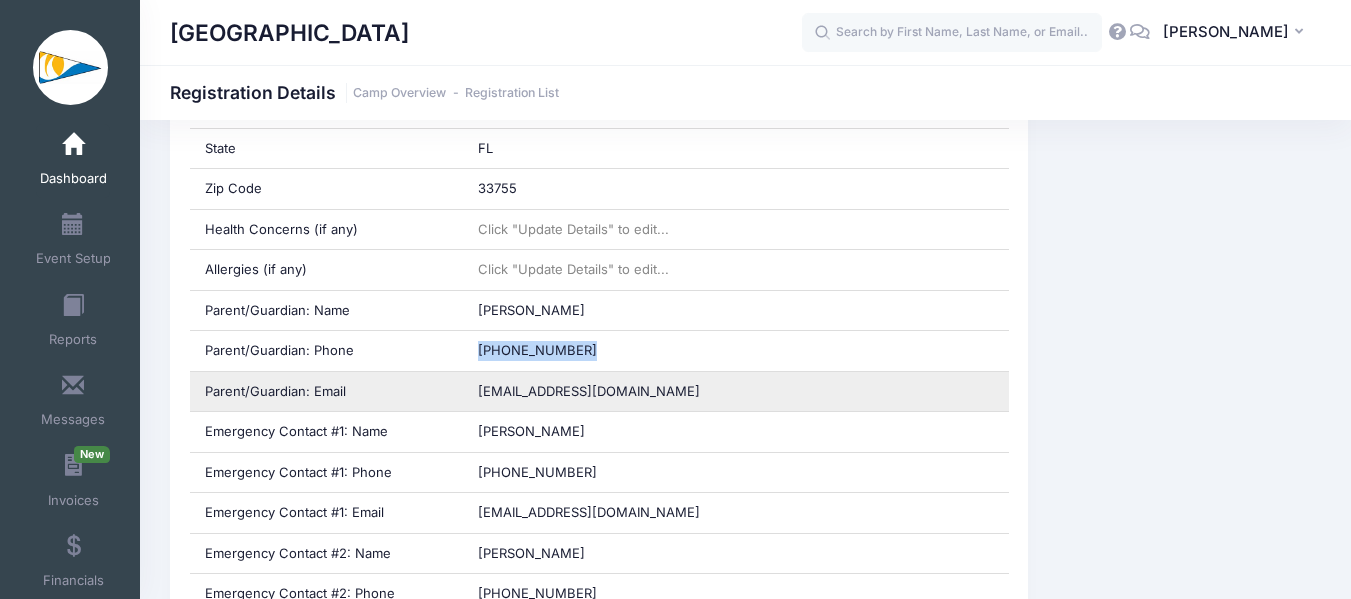 drag, startPoint x: 528, startPoint y: 335, endPoint x: 508, endPoint y: 386, distance: 54.781384 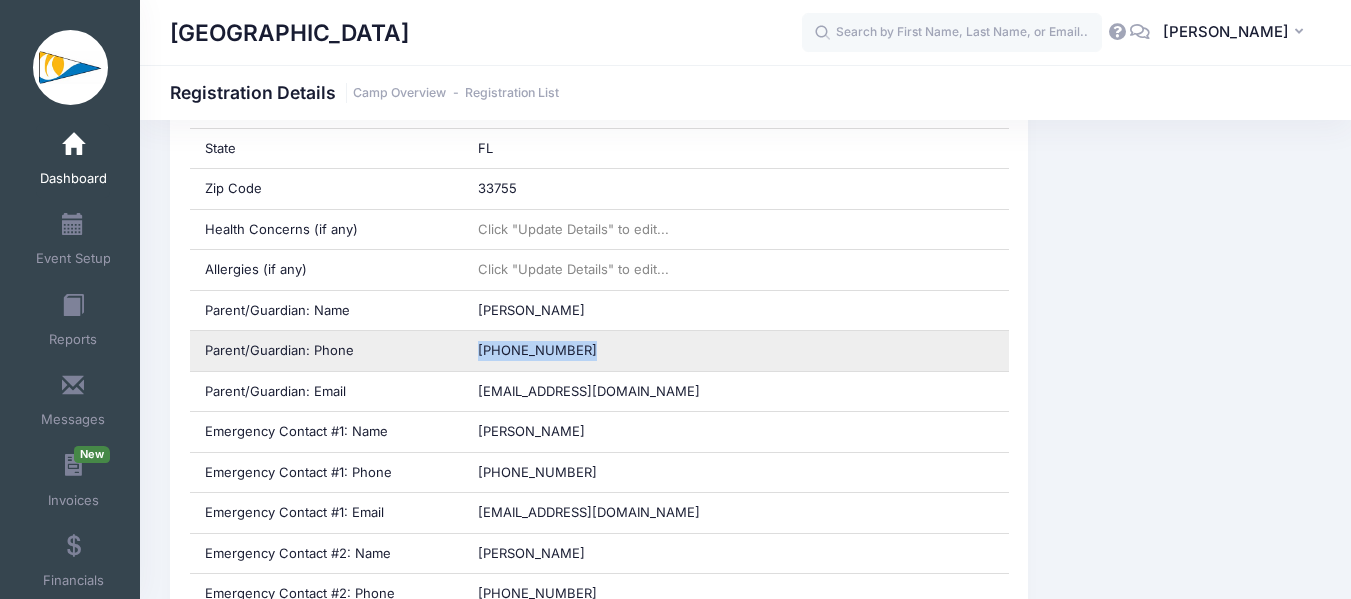 click on "(434) 806-1739" at bounding box center [537, 350] 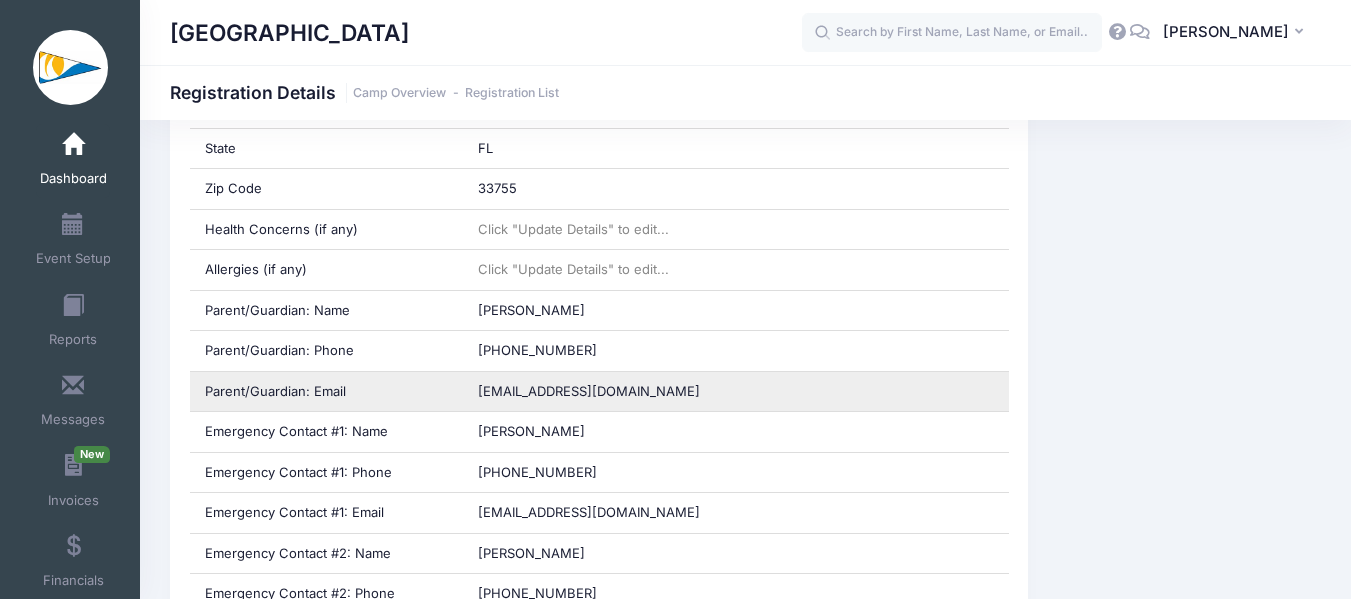 click on "njfayolle@gmail.com" at bounding box center [736, 392] 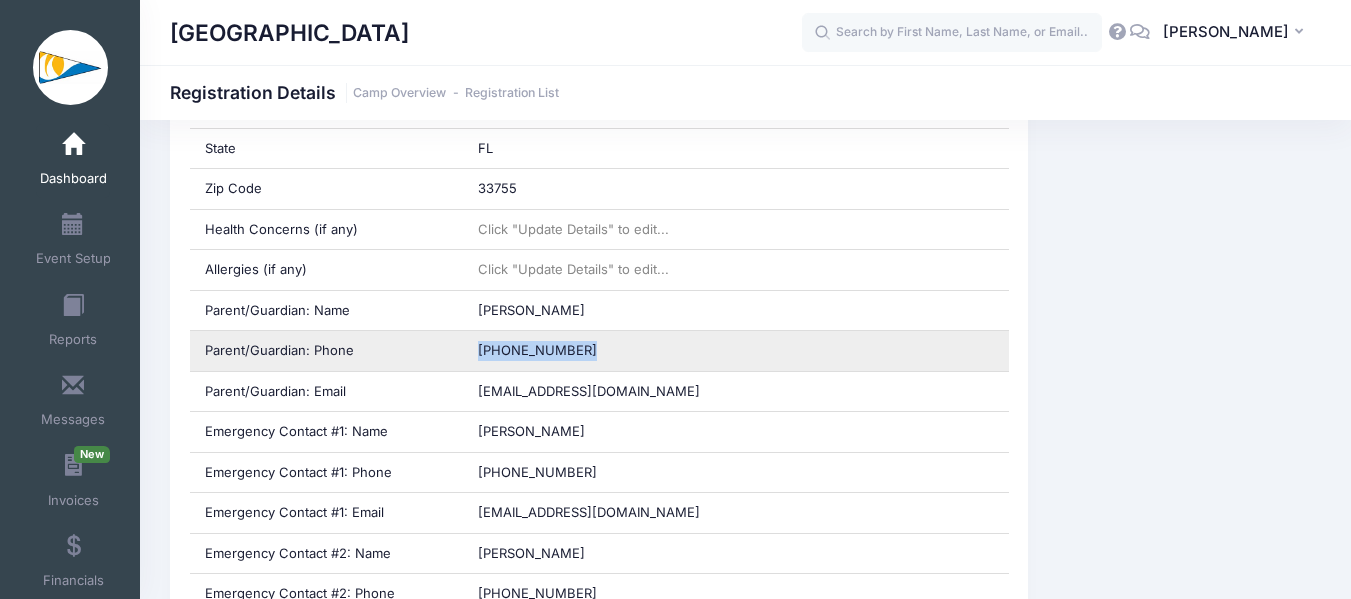 drag, startPoint x: 591, startPoint y: 350, endPoint x: 469, endPoint y: 349, distance: 122.0041 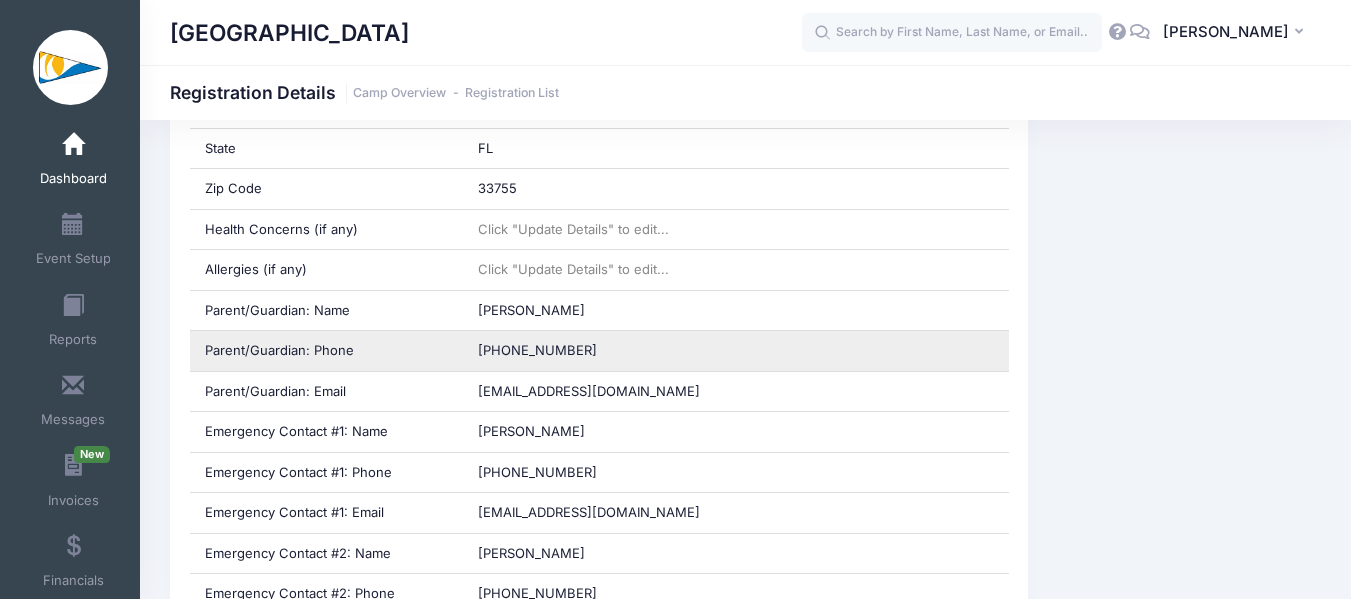 click on "(434) 806-1739" at bounding box center (537, 350) 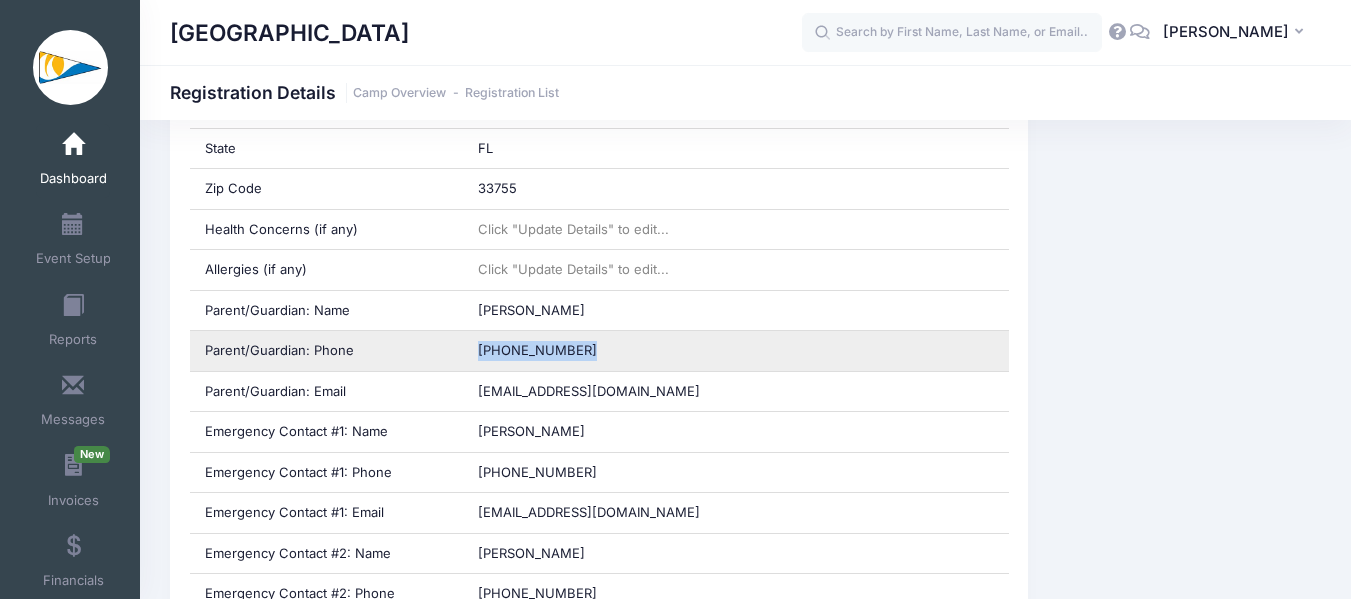 drag, startPoint x: 587, startPoint y: 349, endPoint x: 402, endPoint y: 354, distance: 185.06755 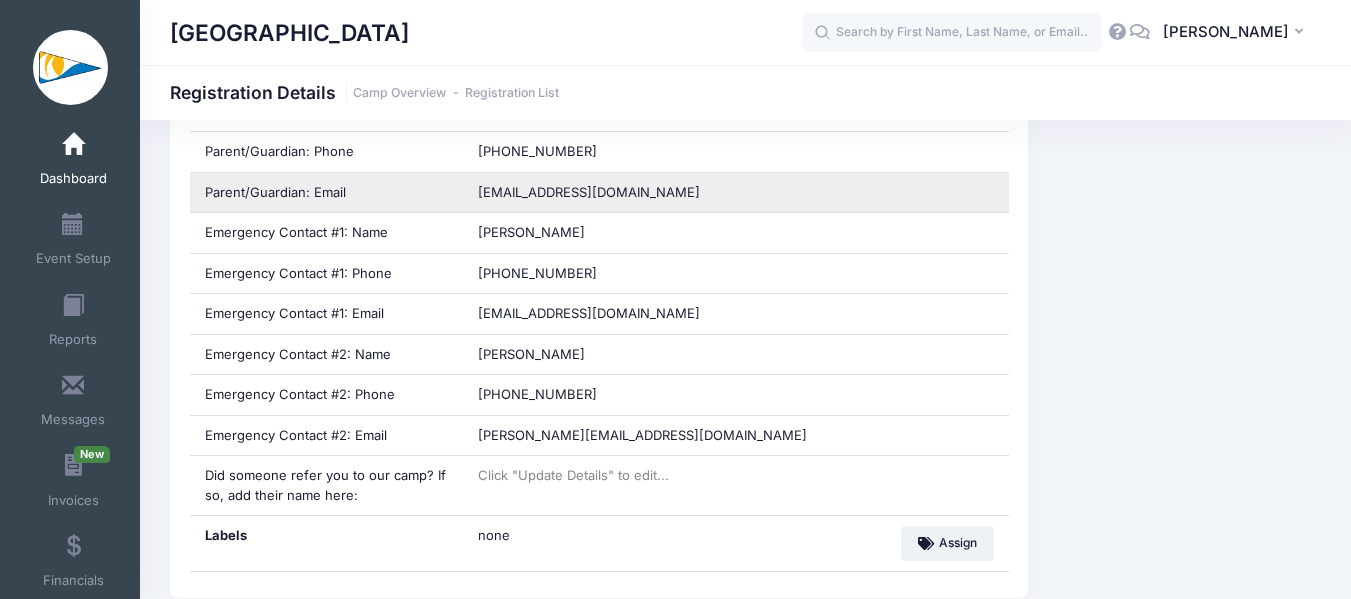 scroll, scrollTop: 900, scrollLeft: 0, axis: vertical 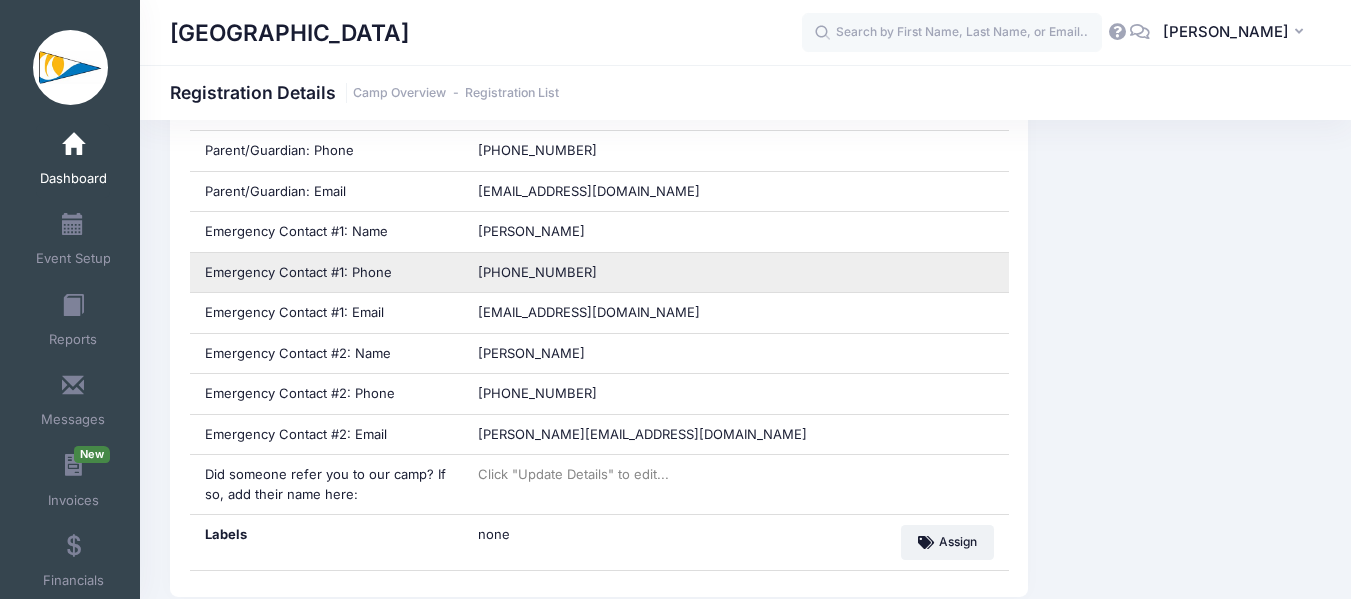 click on "(424) 806-1739" at bounding box center [736, 273] 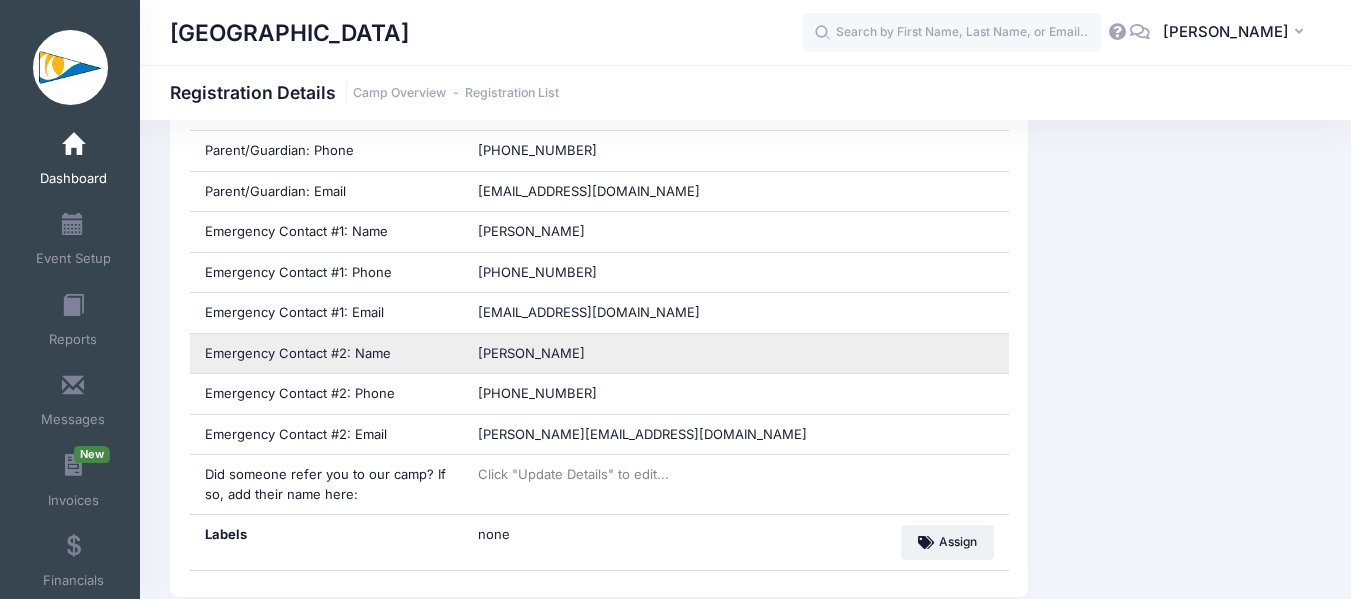 drag, startPoint x: 486, startPoint y: 351, endPoint x: 496, endPoint y: 353, distance: 10.198039 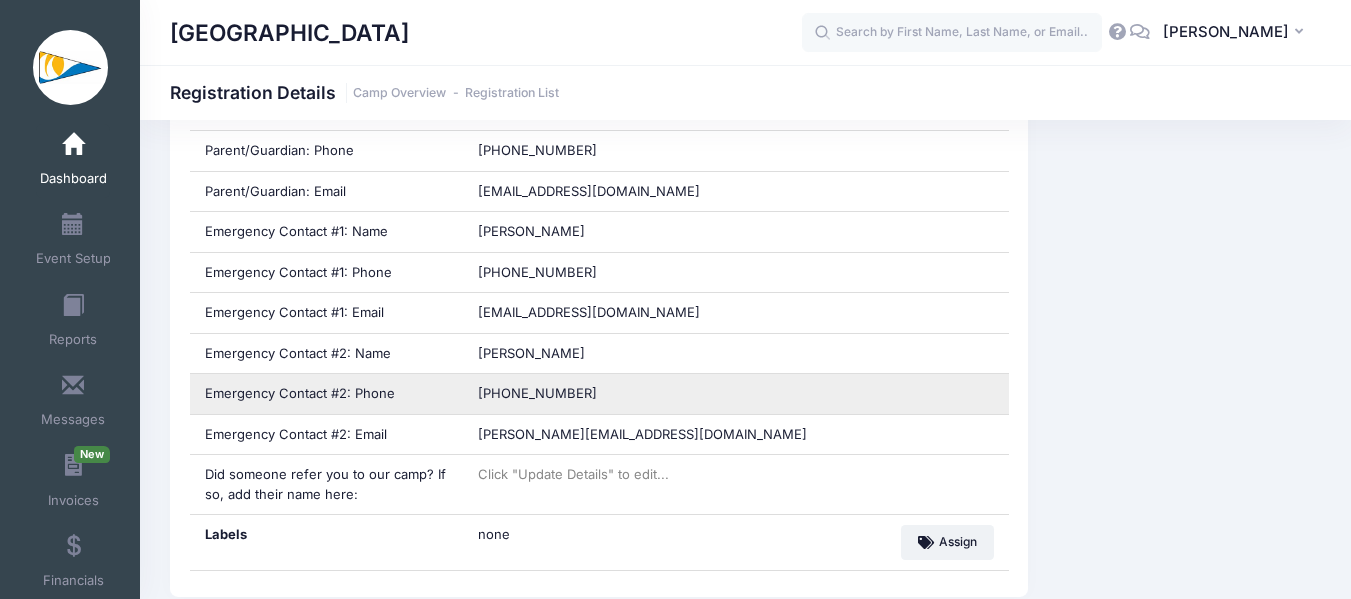 click on "(434) 996-1627" at bounding box center [537, 393] 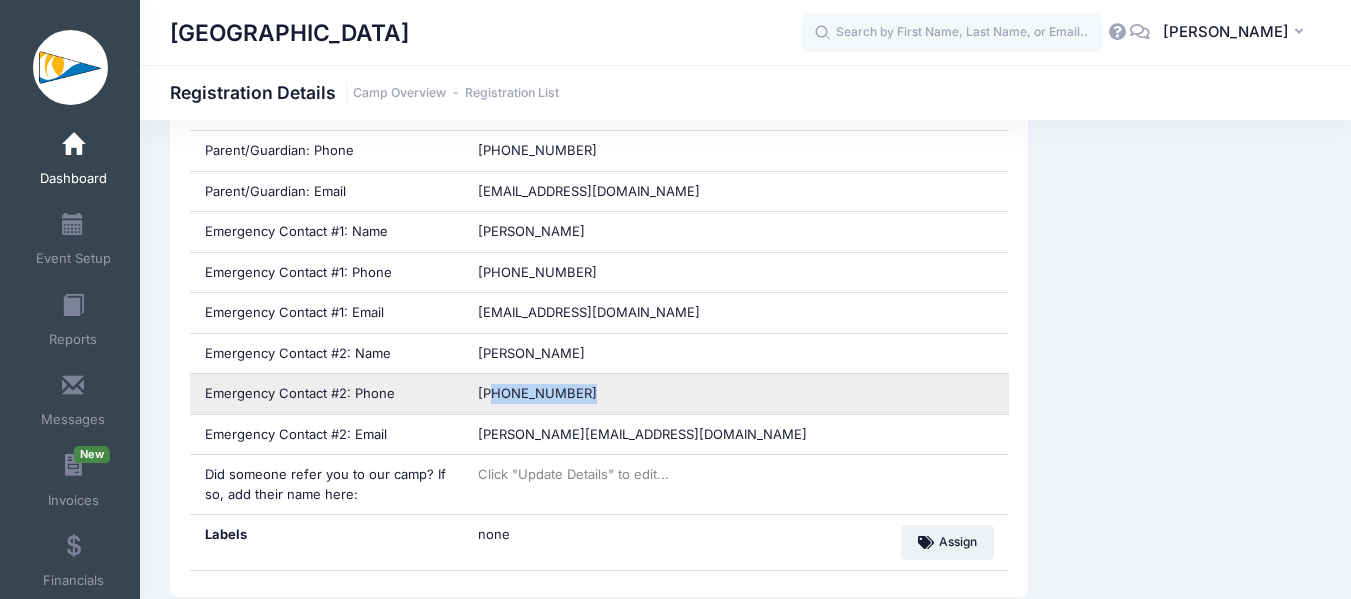 drag, startPoint x: 587, startPoint y: 391, endPoint x: 489, endPoint y: 398, distance: 98.24968 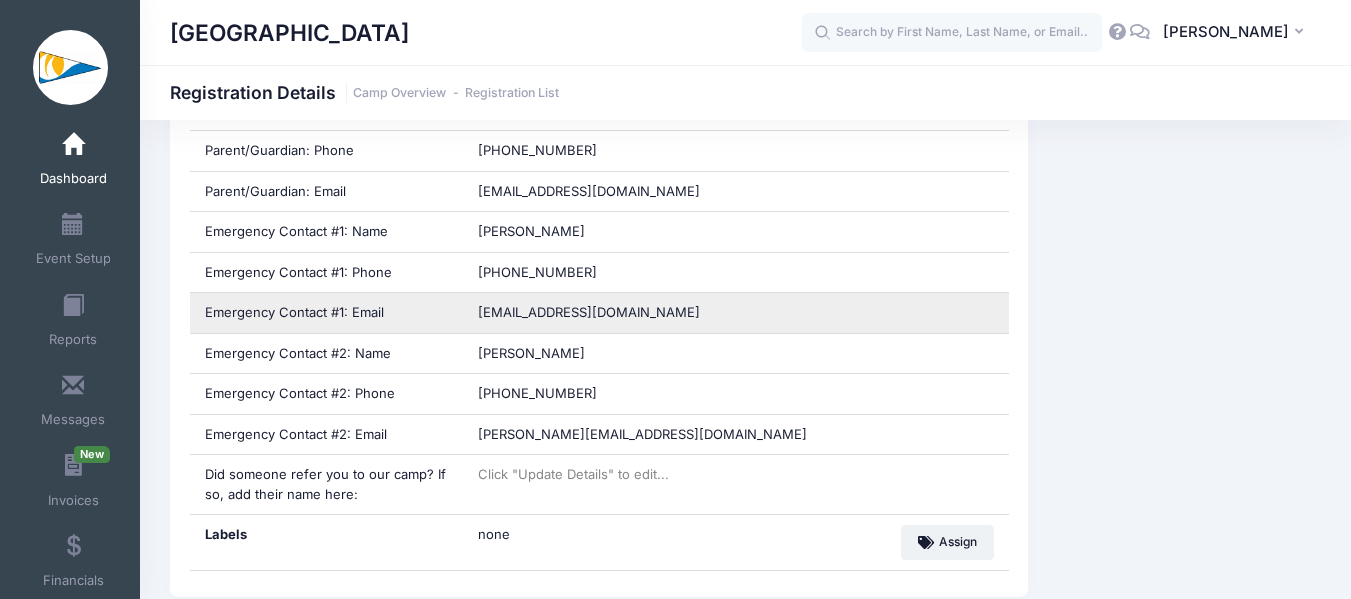 click on "njfayolle@gmail.com" at bounding box center [736, 313] 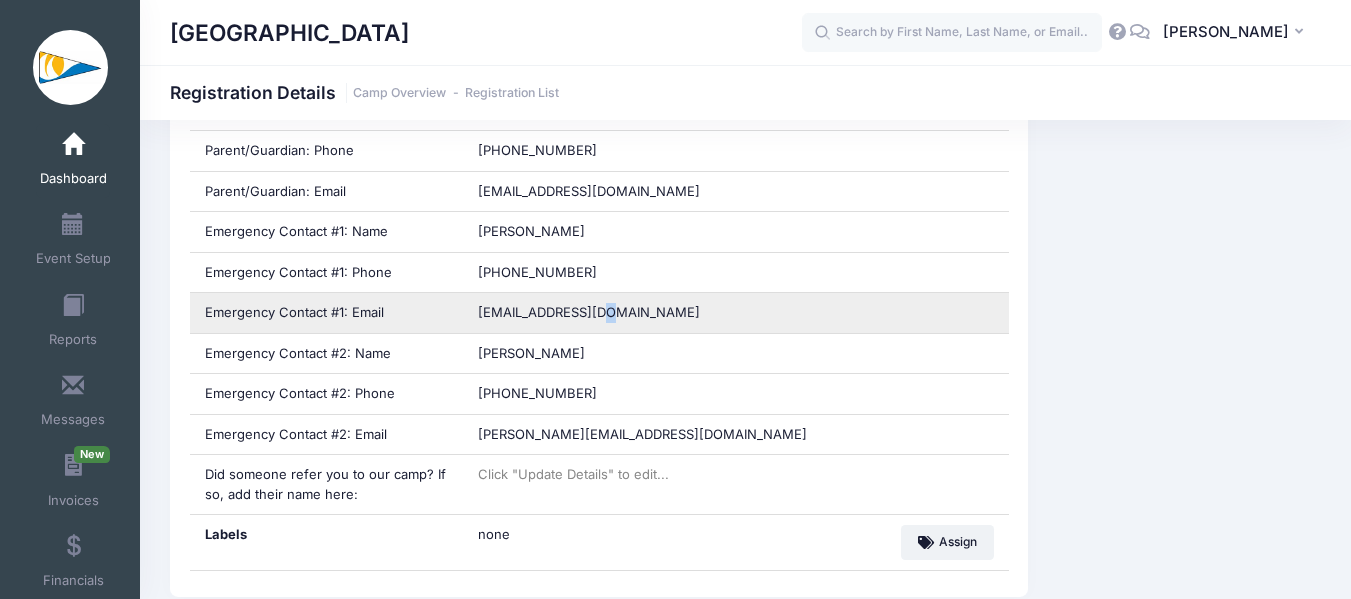 click on "njfayolle@gmail.com" at bounding box center [736, 313] 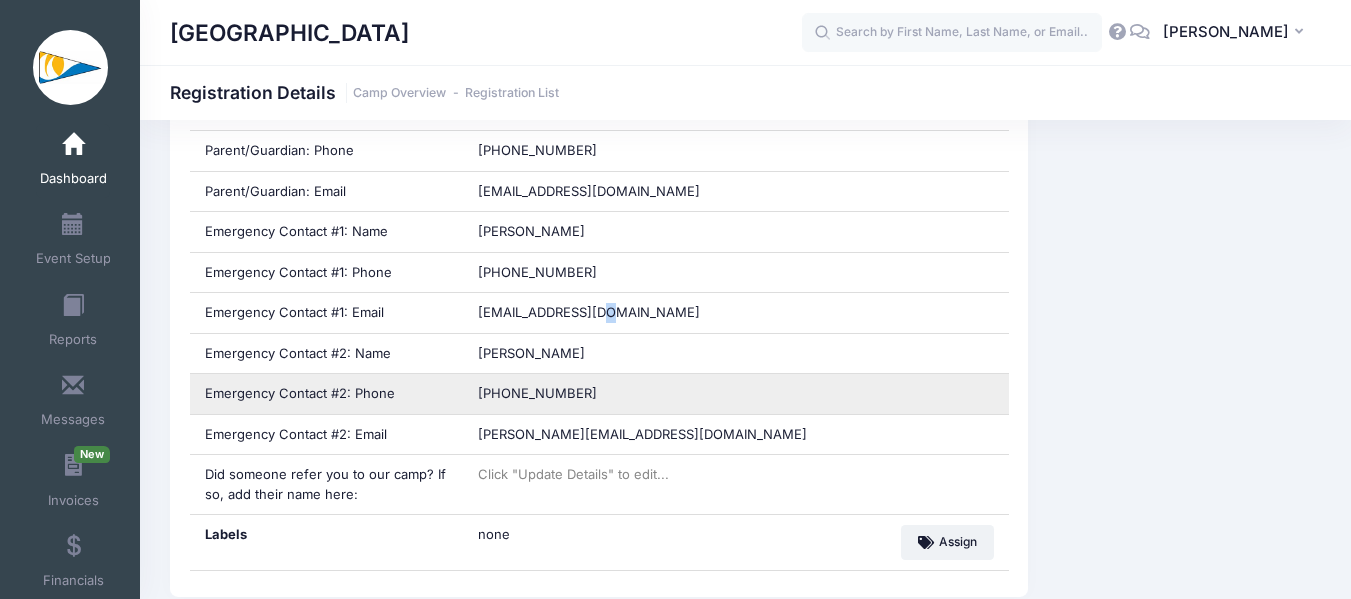 drag, startPoint x: 653, startPoint y: 384, endPoint x: 635, endPoint y: 366, distance: 25.455845 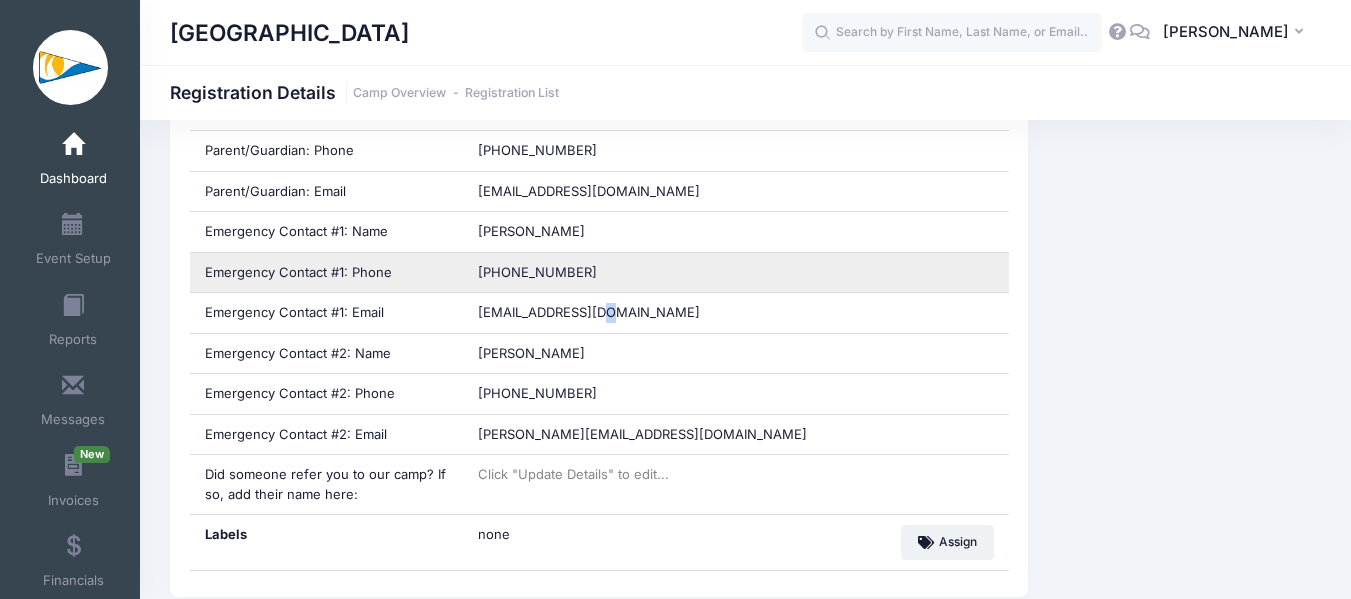 click on "(434) 996-1627" at bounding box center [736, 394] 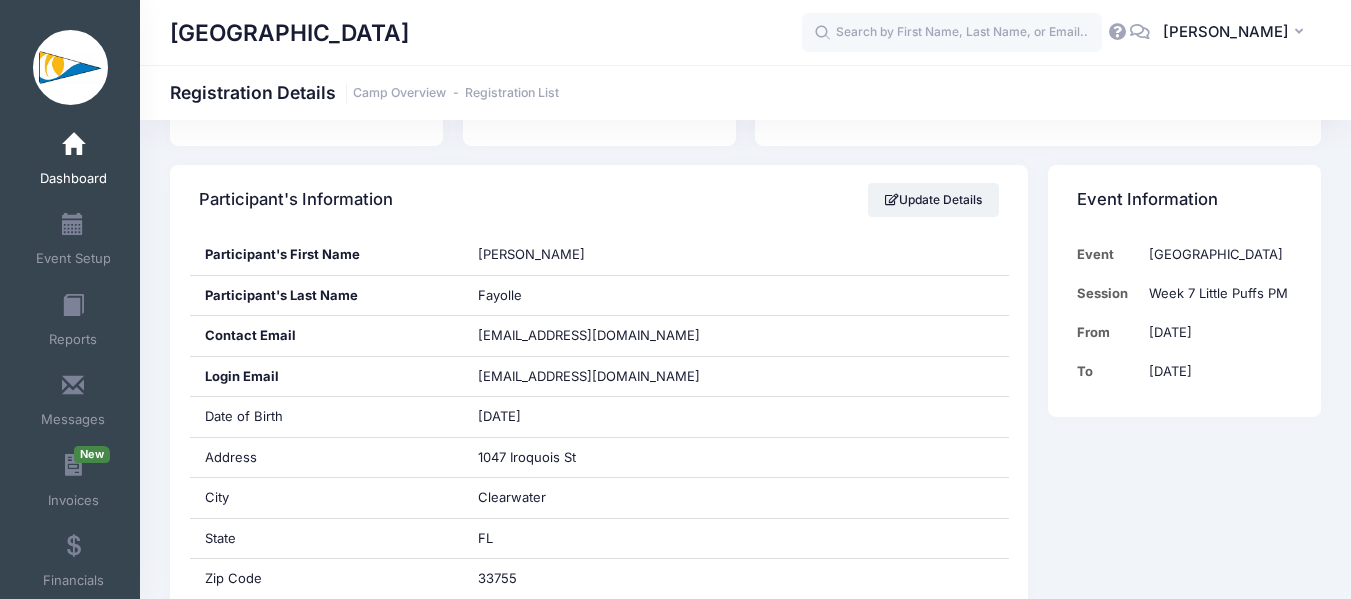 scroll, scrollTop: 0, scrollLeft: 0, axis: both 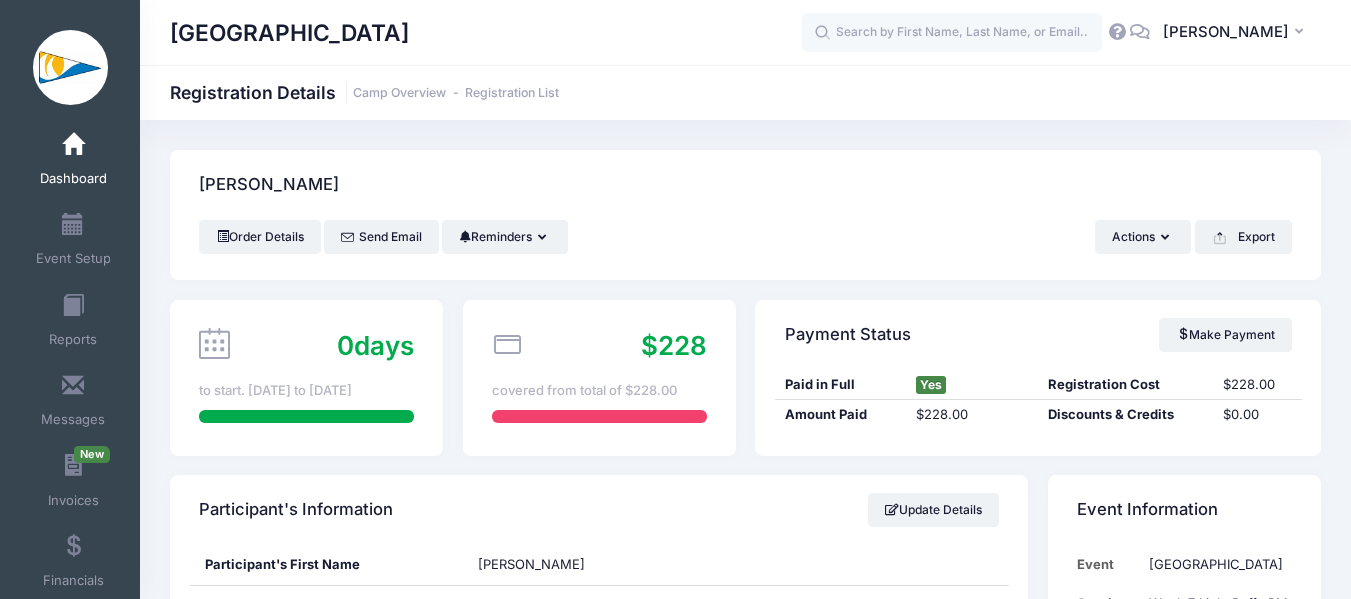click at bounding box center (73, 145) 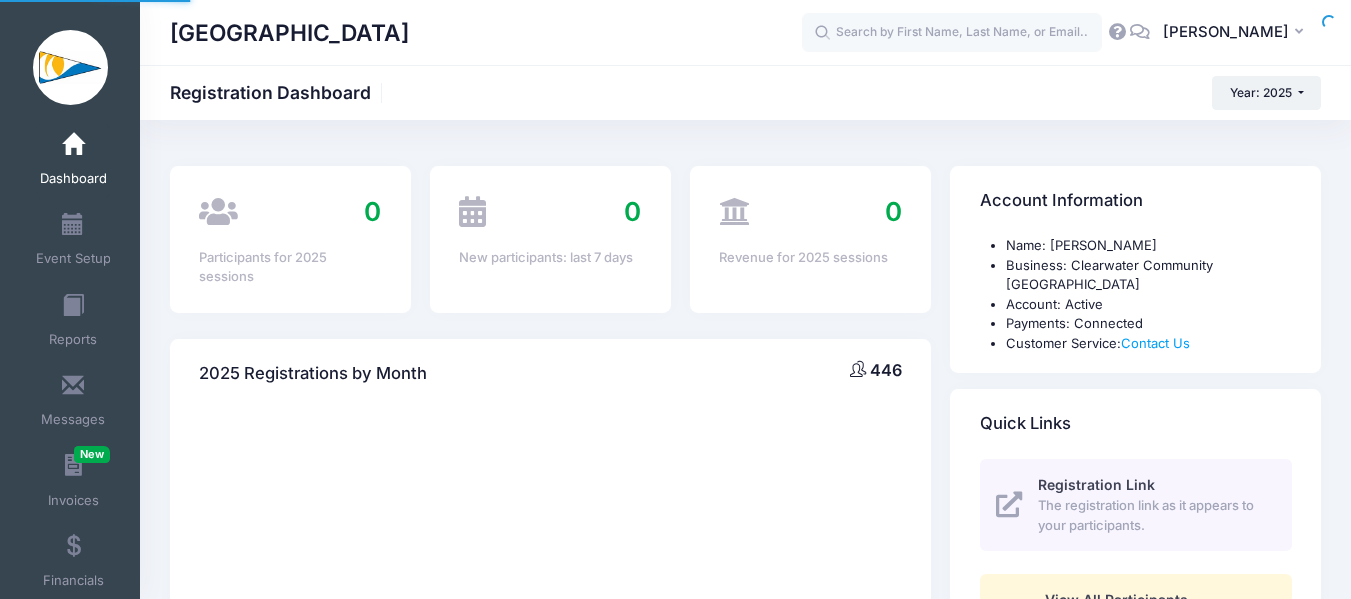 scroll, scrollTop: 0, scrollLeft: 0, axis: both 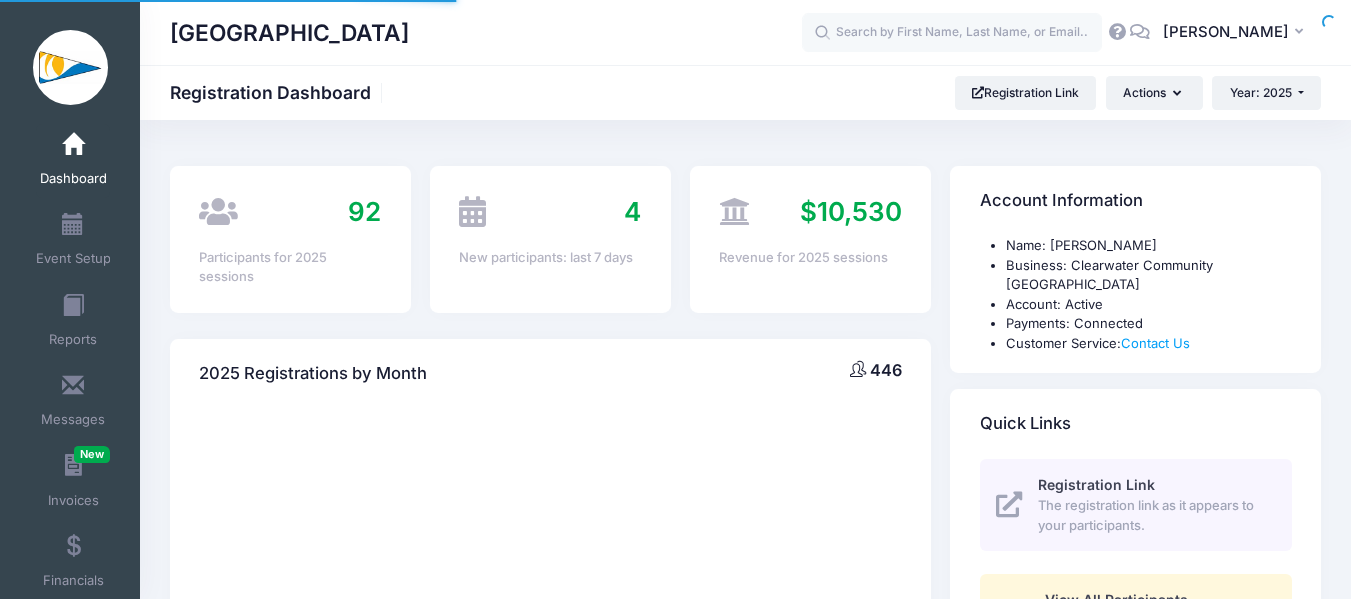 select 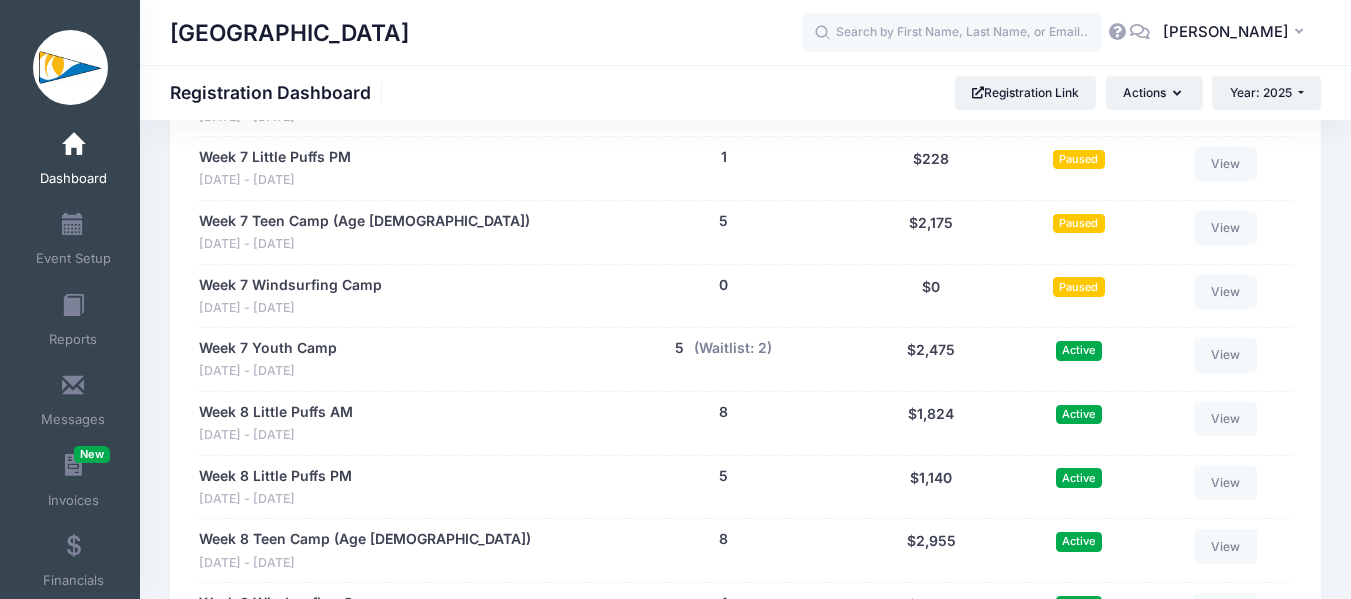 scroll, scrollTop: 2900, scrollLeft: 0, axis: vertical 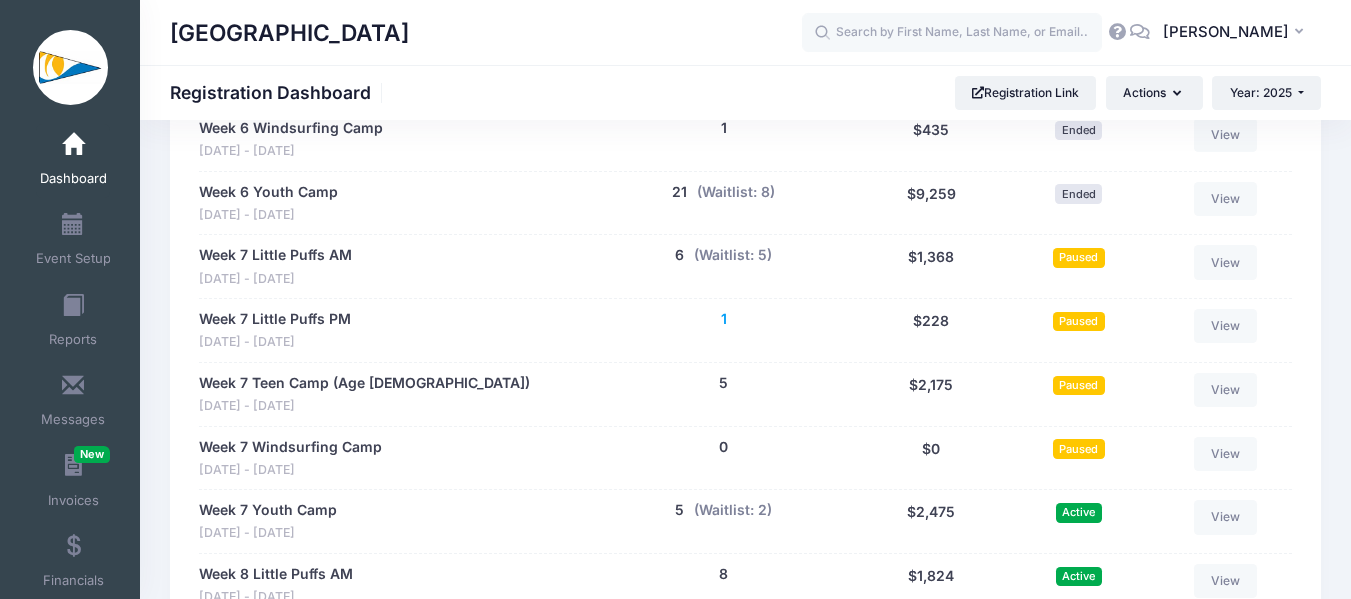 click on "1" at bounding box center (724, 319) 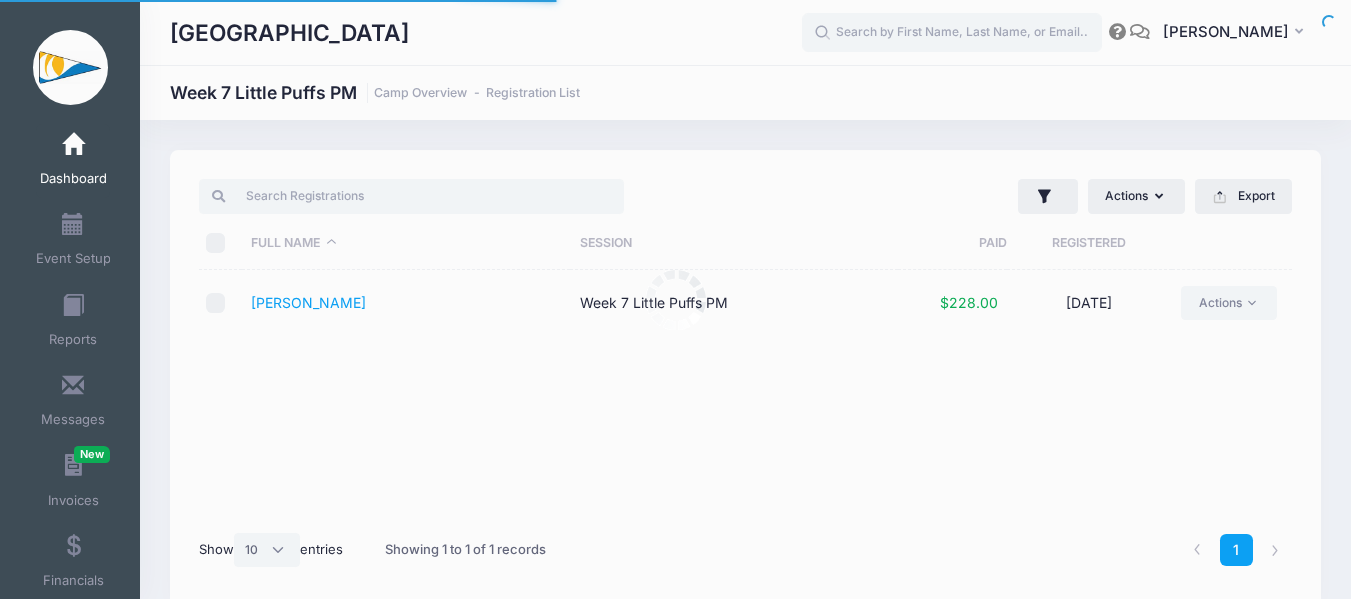 select on "10" 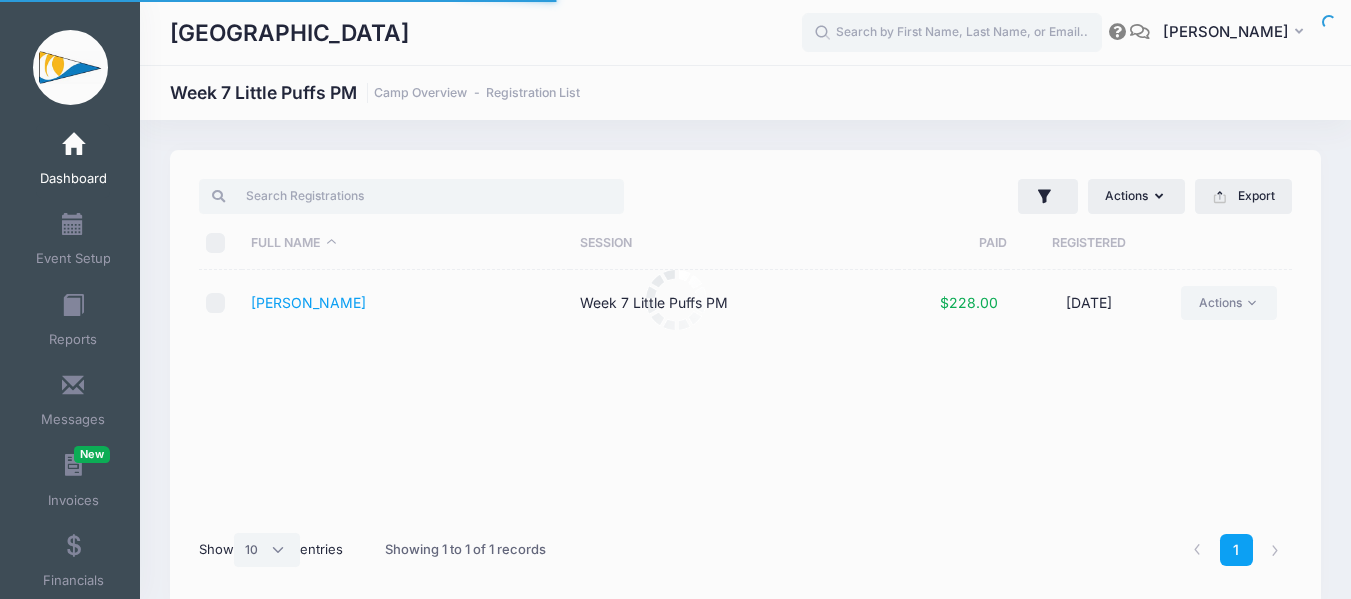 scroll, scrollTop: 0, scrollLeft: 0, axis: both 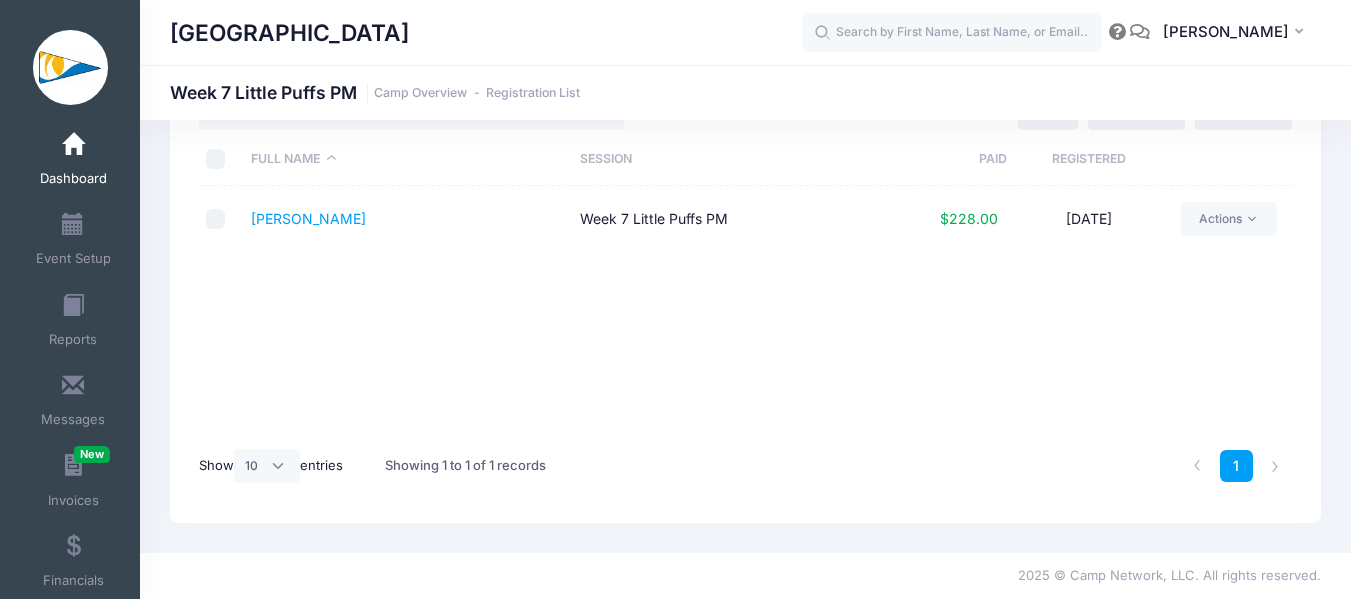 click on "07/07/2025" at bounding box center [1089, 219] 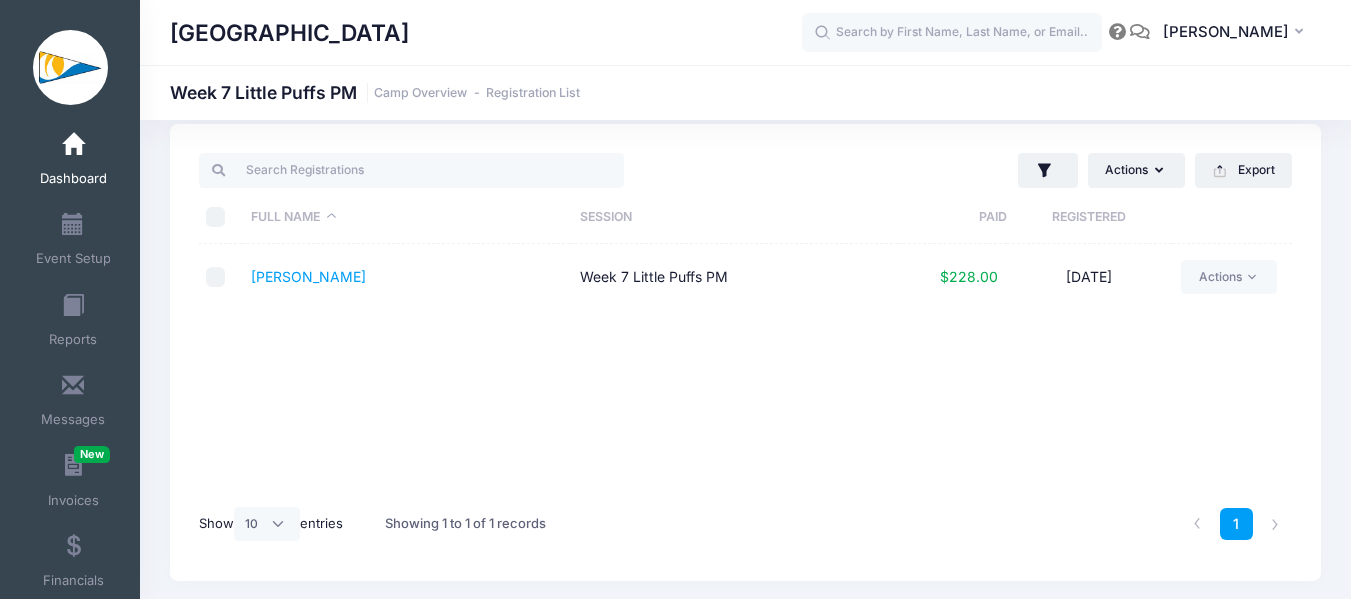scroll, scrollTop: 0, scrollLeft: 0, axis: both 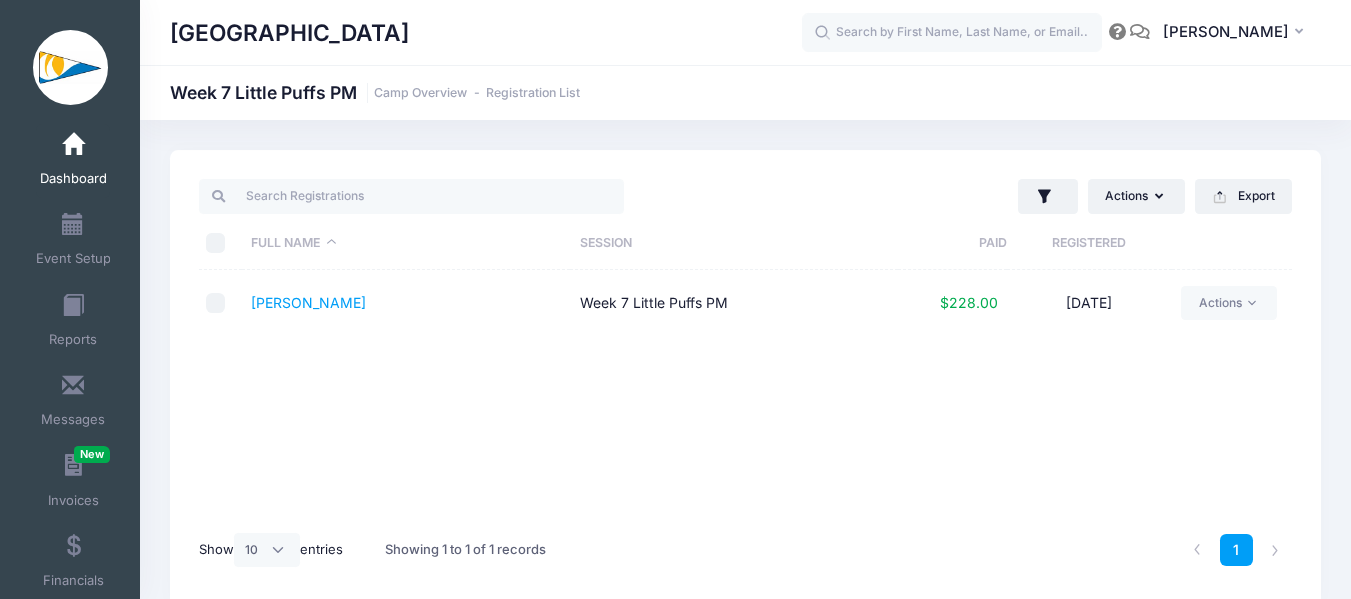 click on "Dashboard" at bounding box center (73, 161) 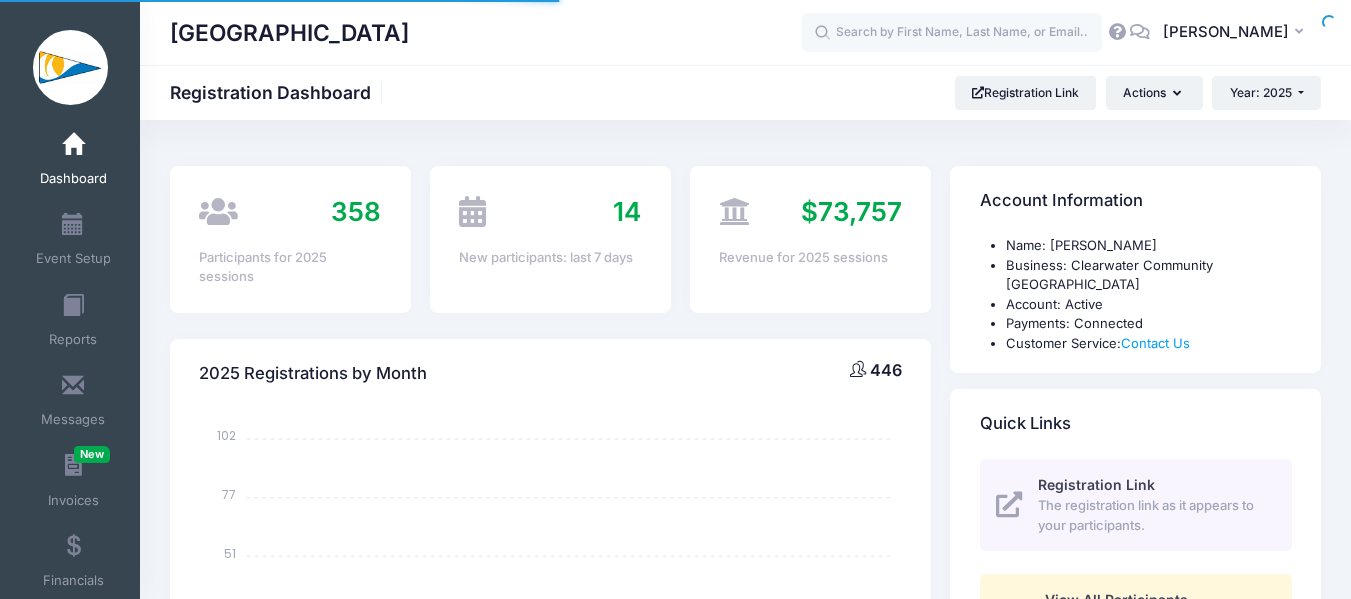 scroll, scrollTop: 0, scrollLeft: 0, axis: both 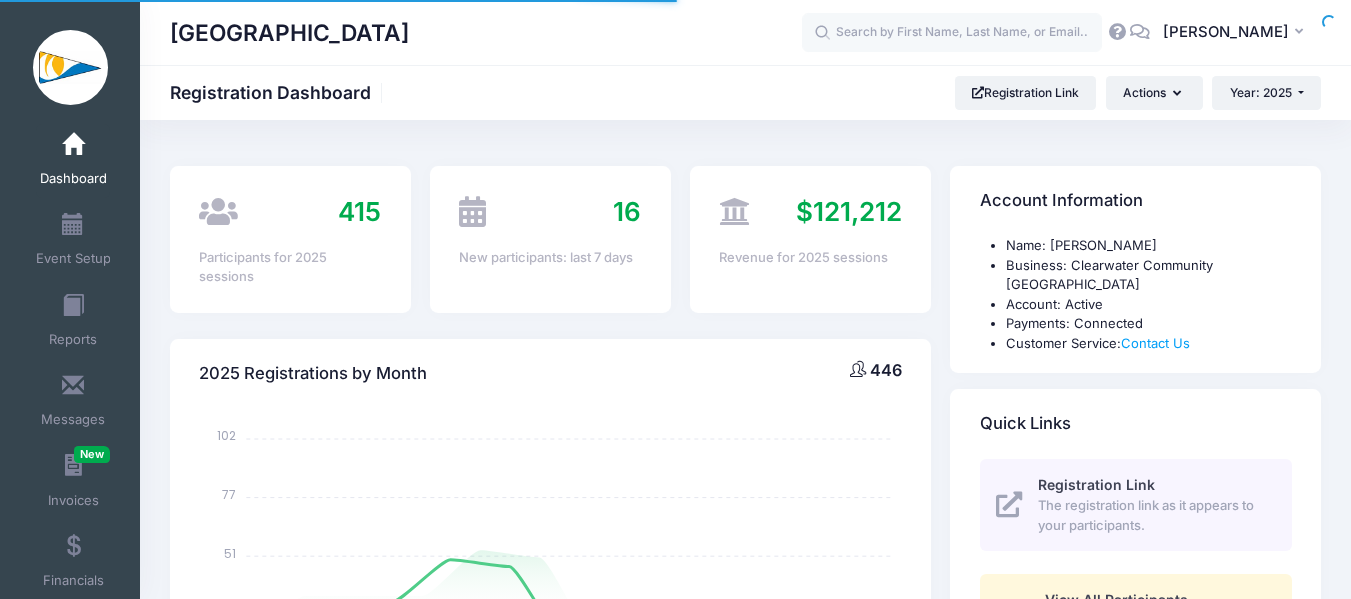 select 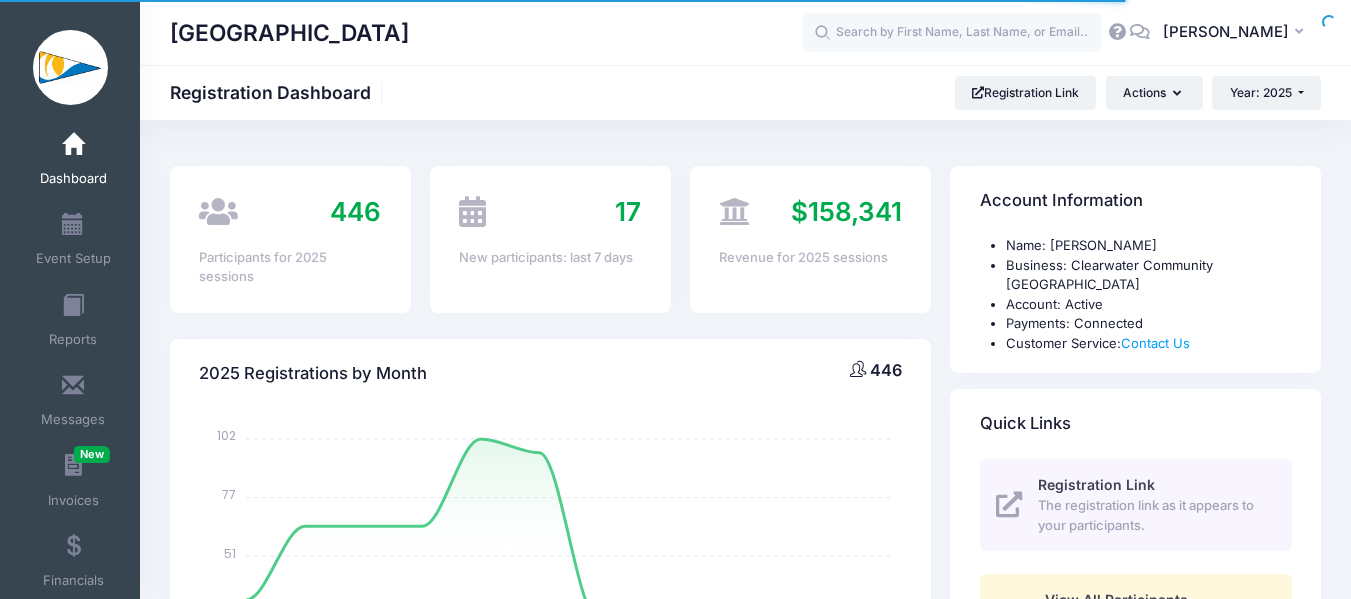 scroll, scrollTop: 0, scrollLeft: 0, axis: both 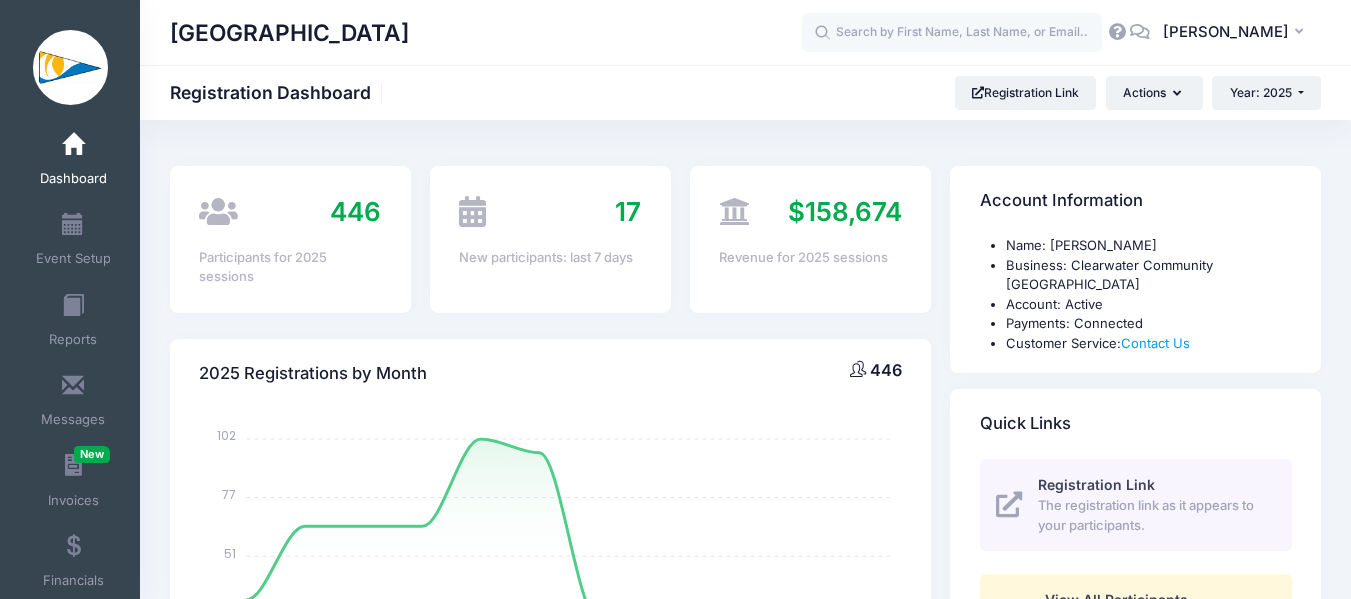 click on "17
New participants: last 7 days" at bounding box center (550, 239) 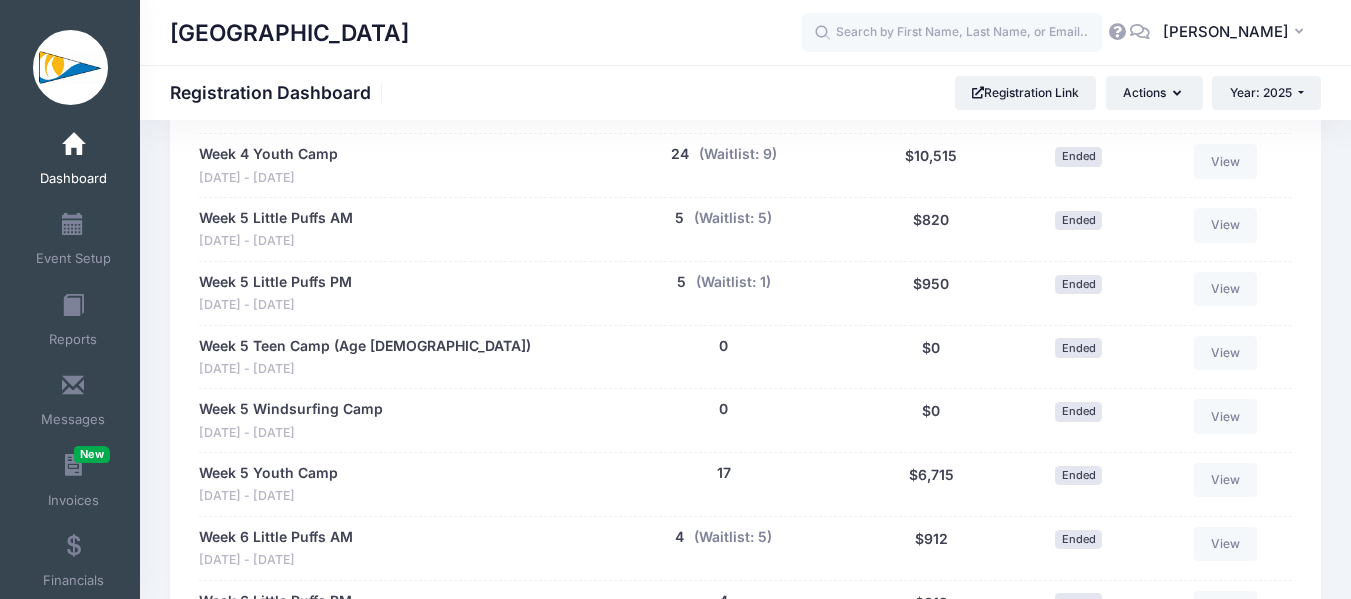 scroll, scrollTop: 2400, scrollLeft: 0, axis: vertical 